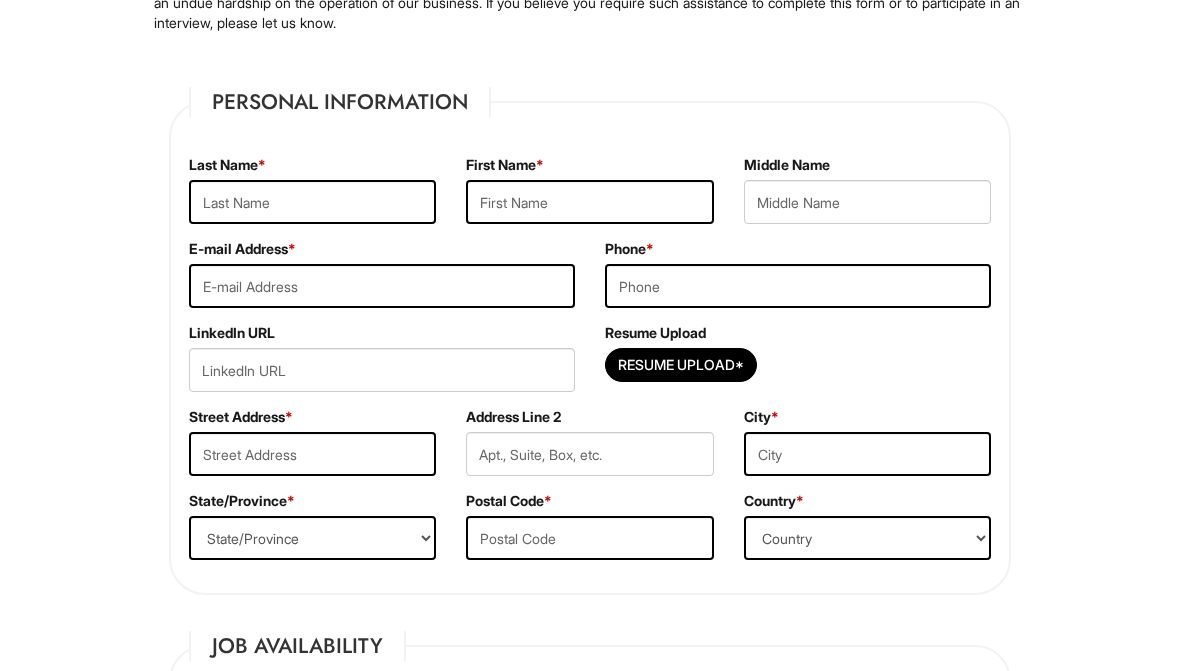 scroll, scrollTop: 307, scrollLeft: 0, axis: vertical 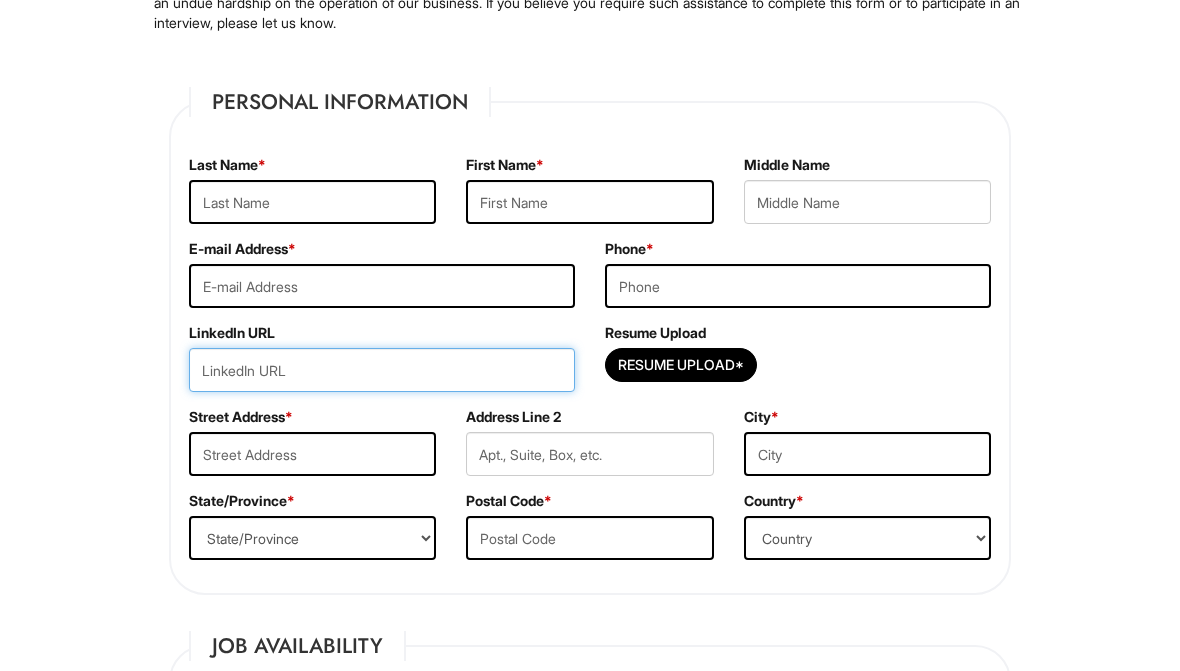 click at bounding box center (382, 370) 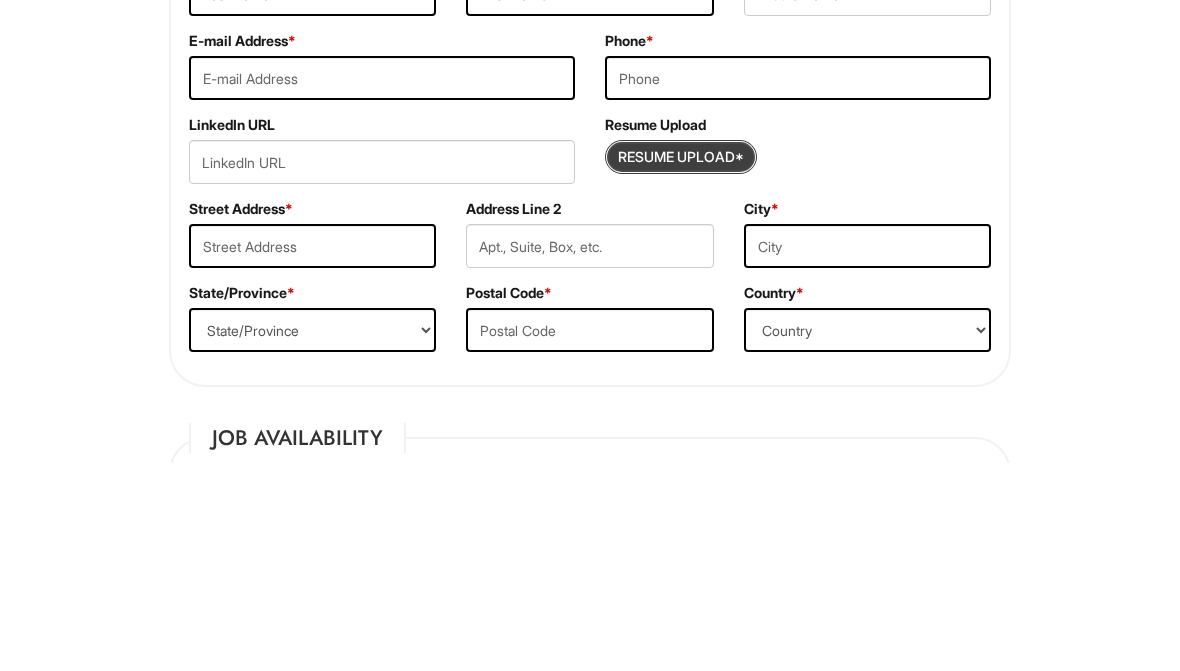 click at bounding box center (681, 366) 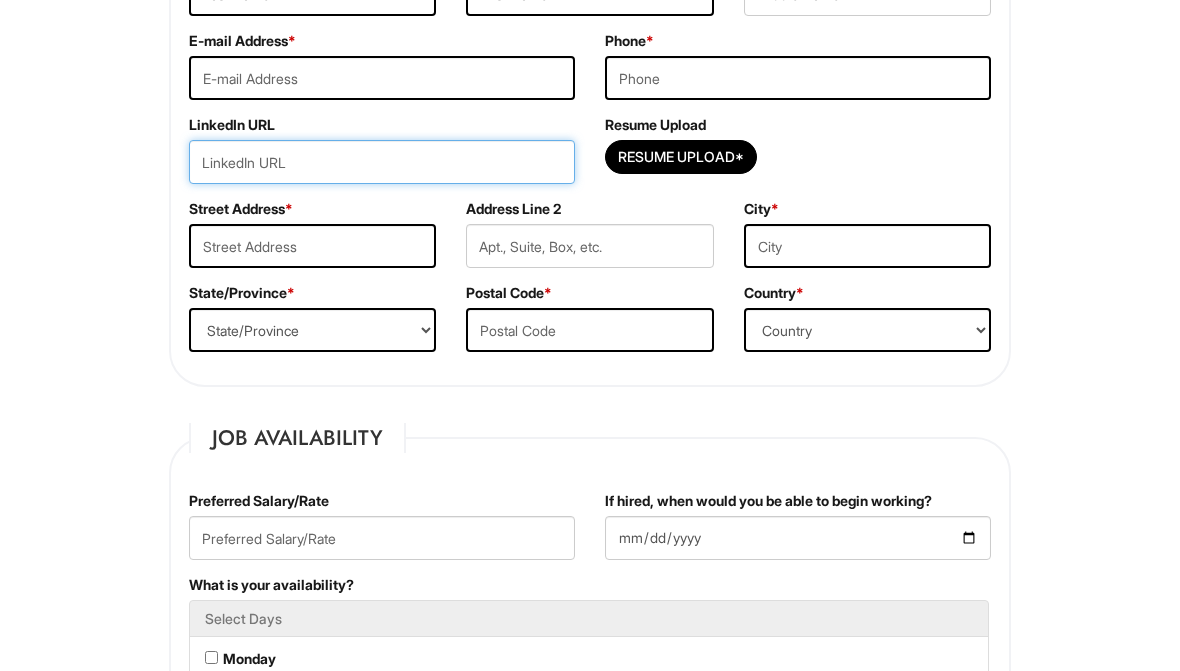 click at bounding box center [382, 162] 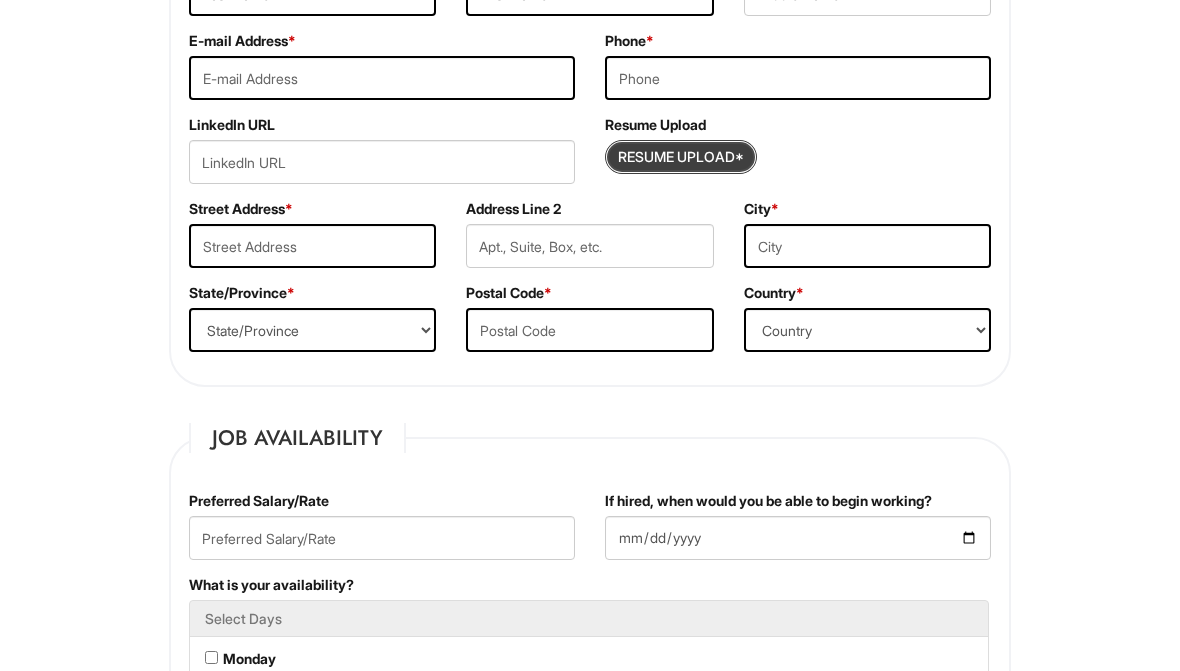 click at bounding box center [681, 157] 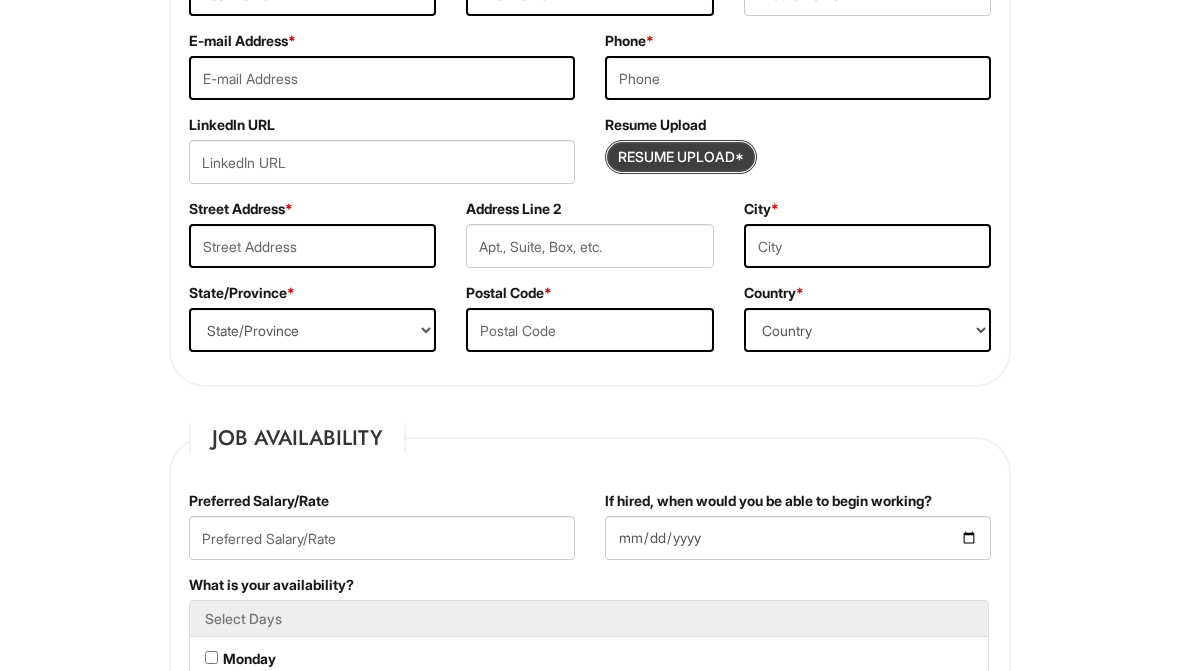 type on "C:\fakepath\IMG_0485.pdf" 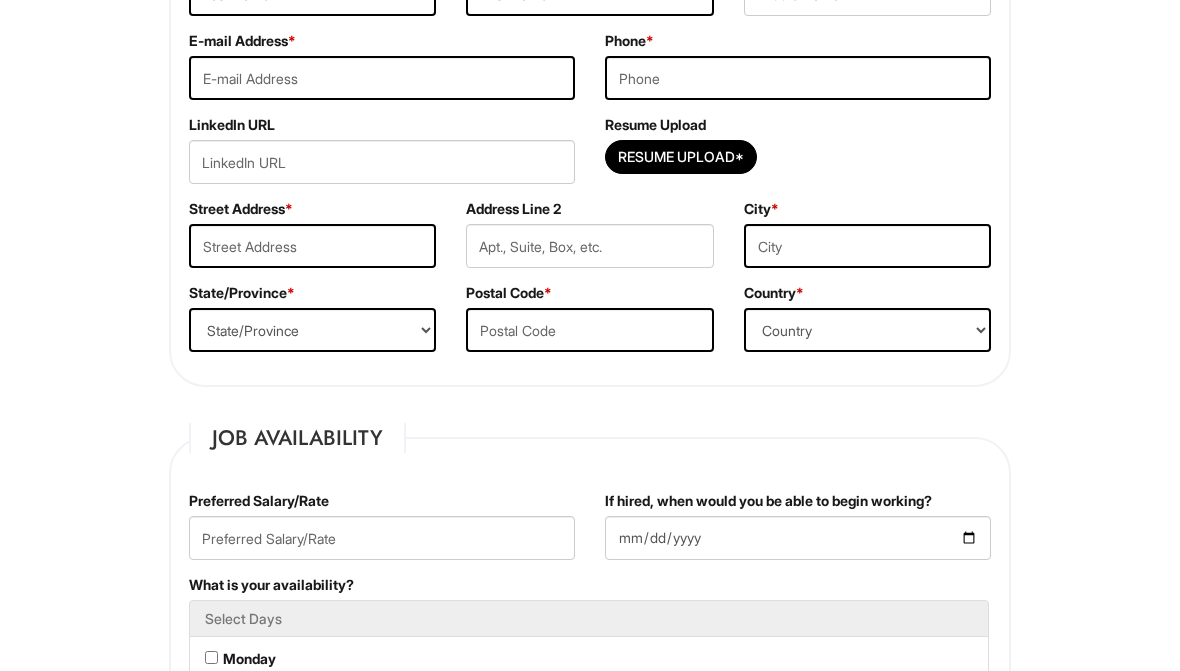 click at bounding box center [382, 162] 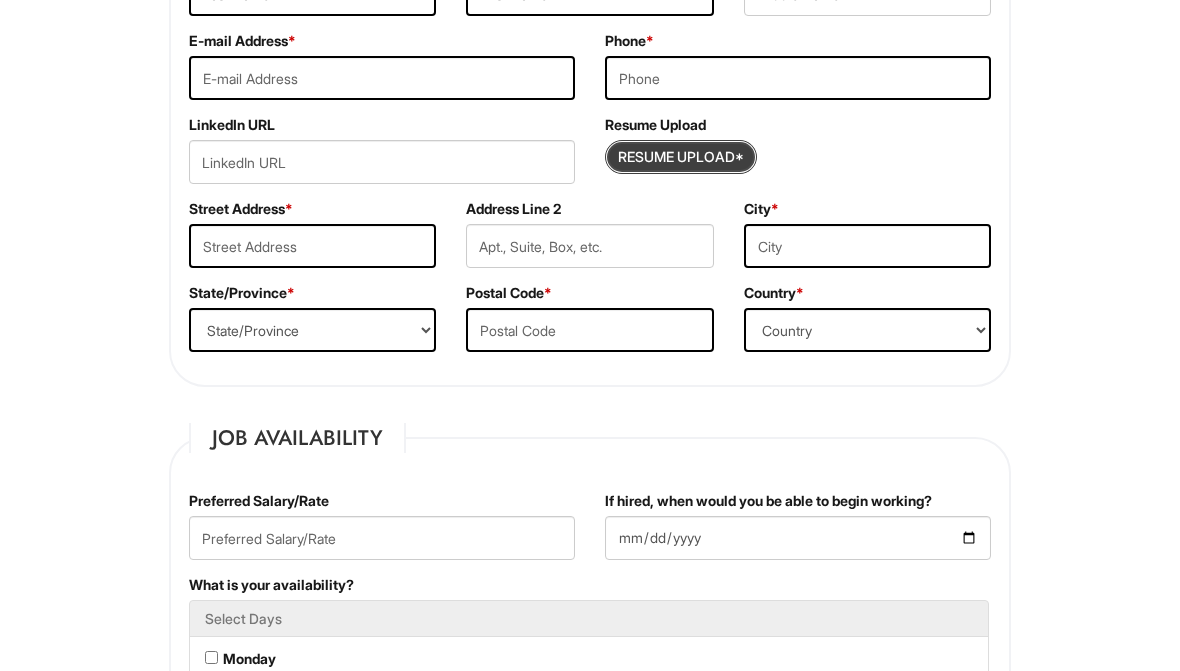 click at bounding box center (681, 157) 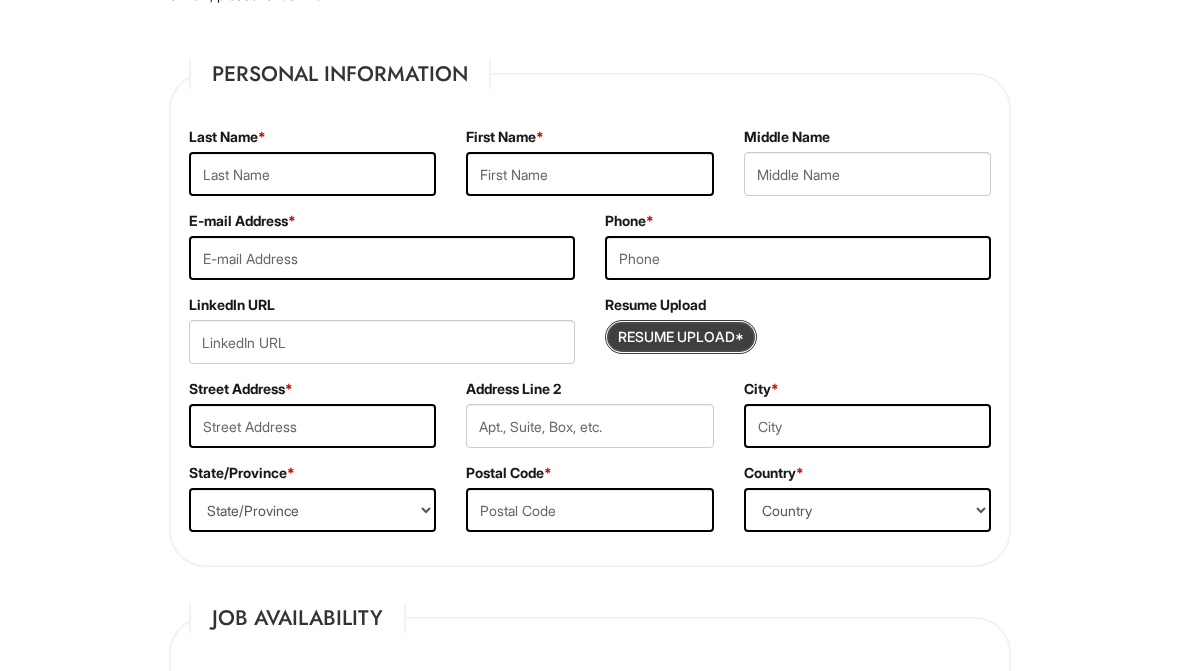 scroll, scrollTop: 330, scrollLeft: 0, axis: vertical 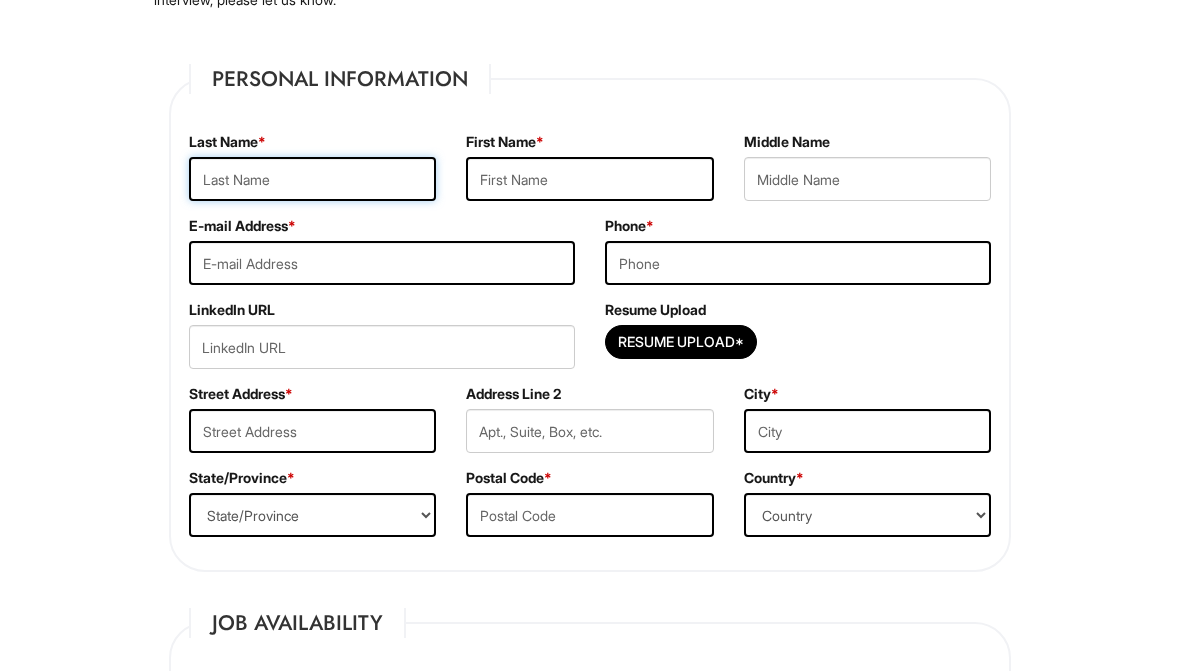 click at bounding box center (312, 179) 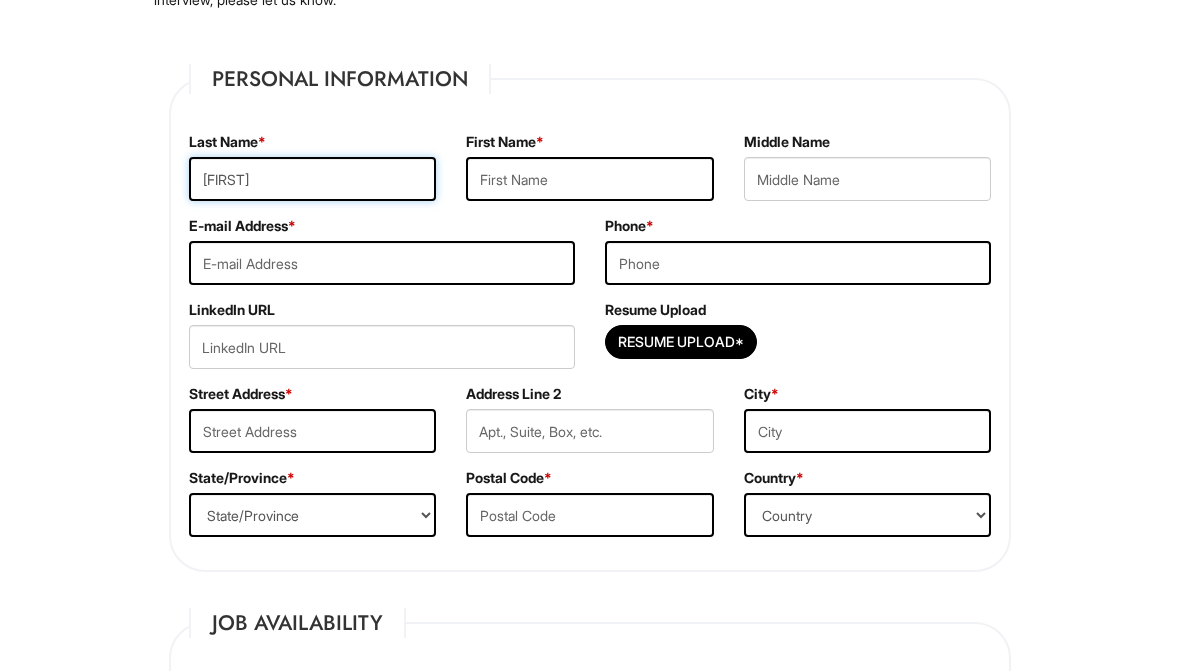 type on "[FIRST]" 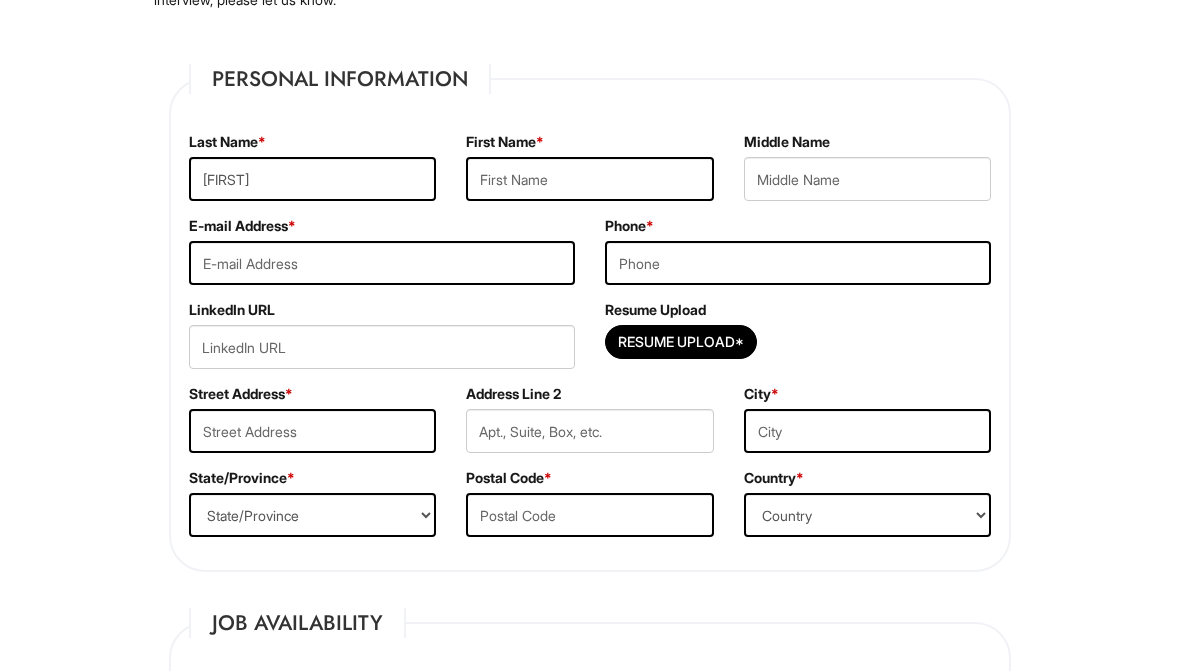 click at bounding box center (589, 179) 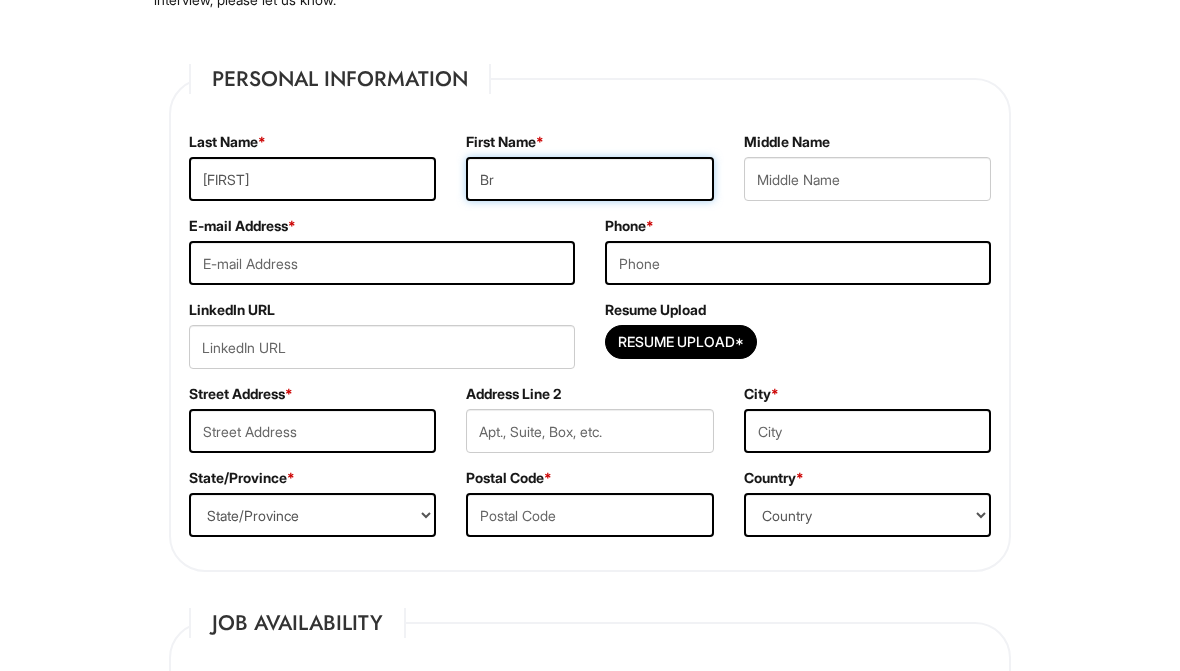 type on "B" 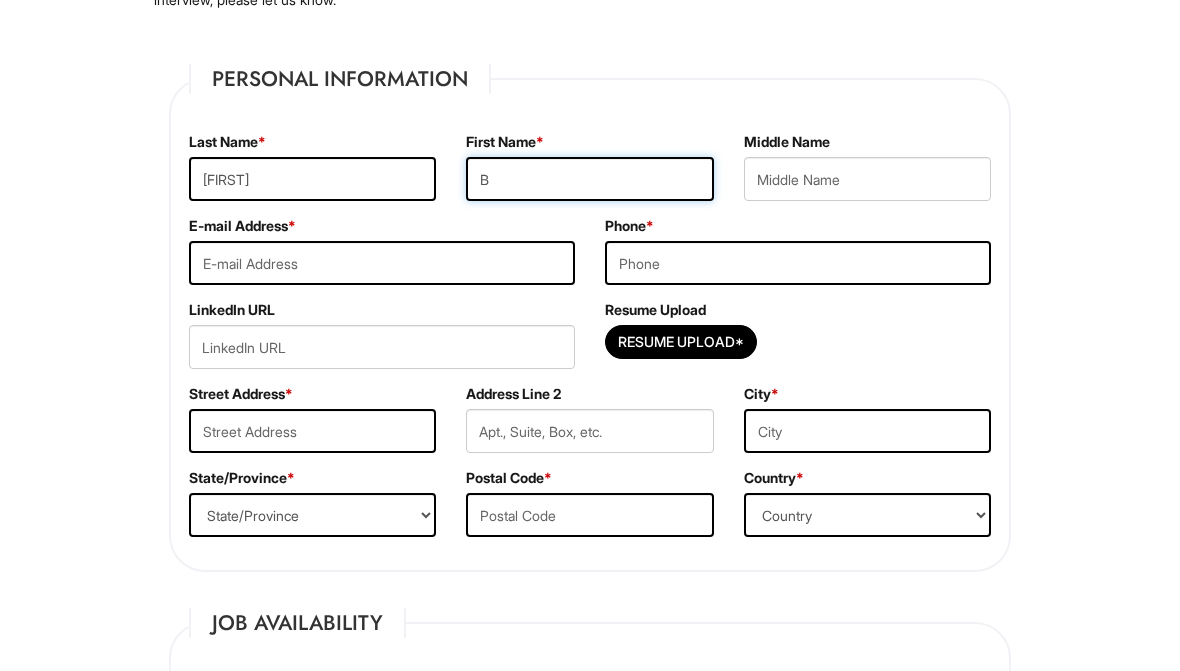type 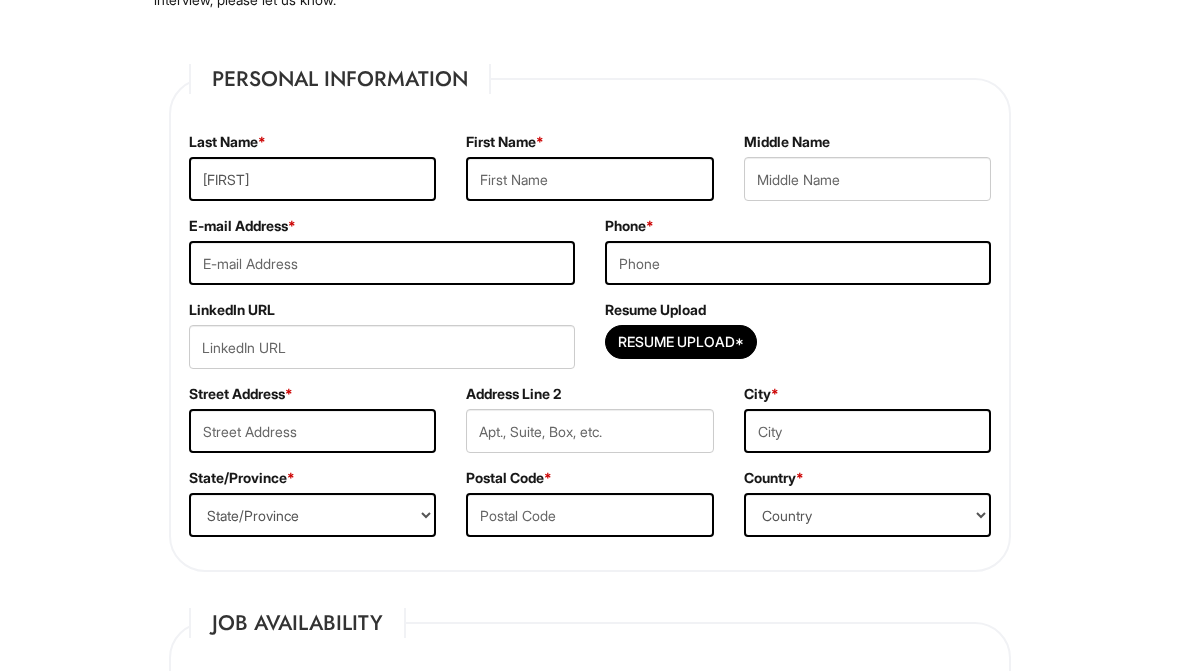 click on "[FIRST]" at bounding box center (312, 179) 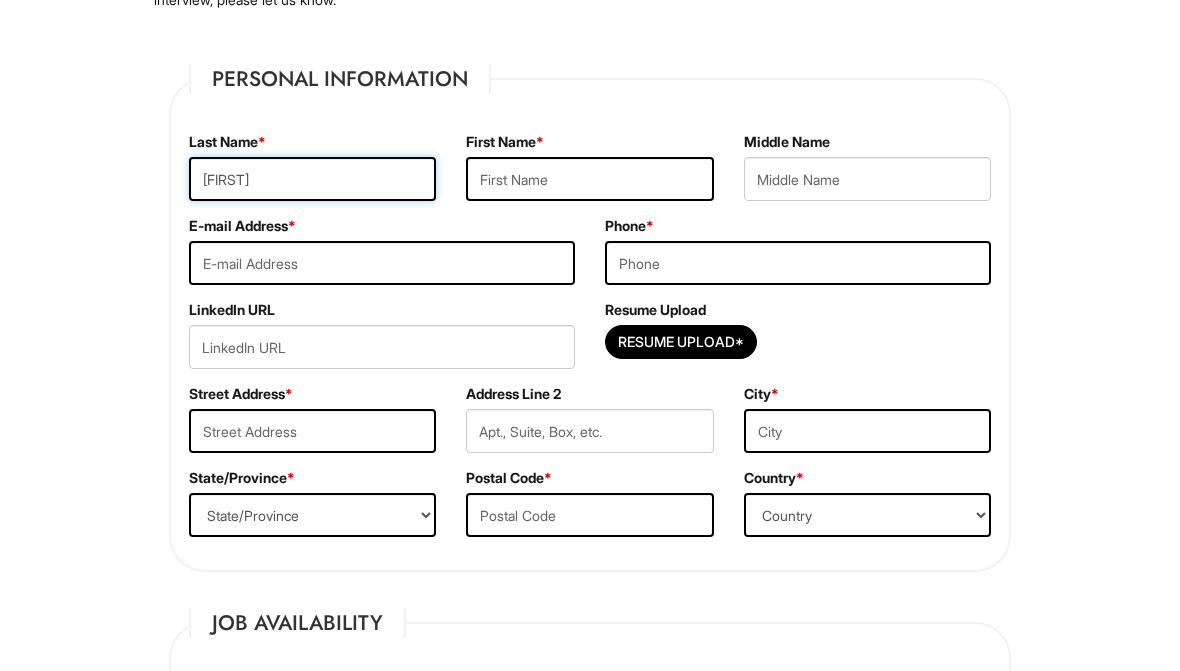 type on "s" 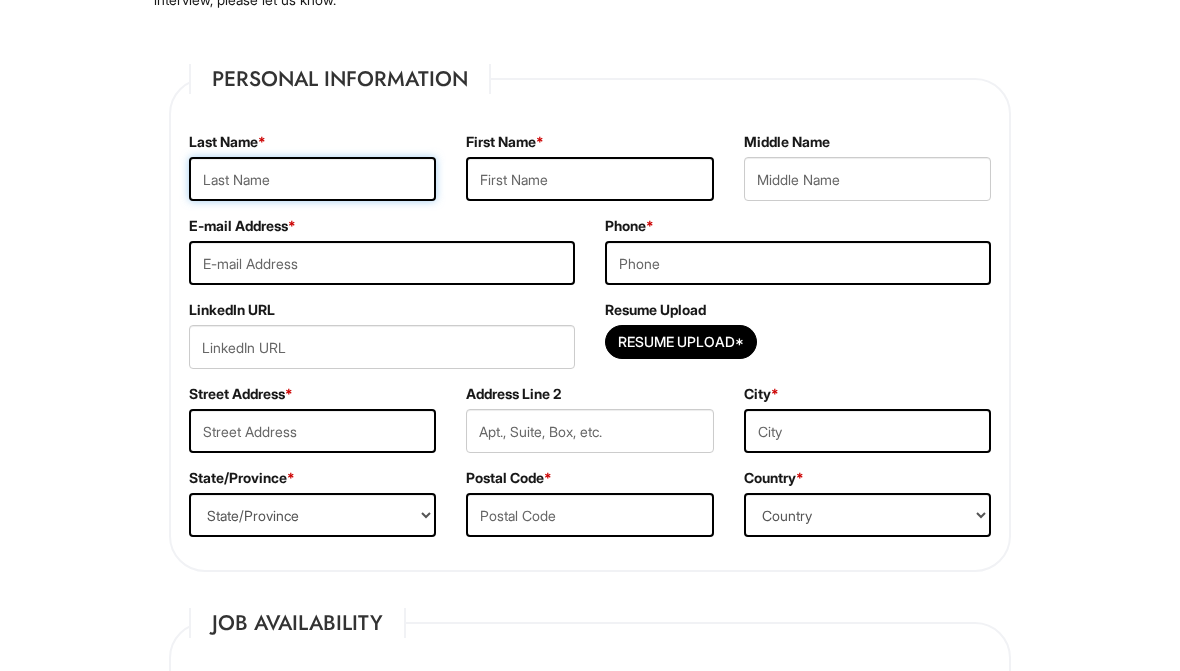 type 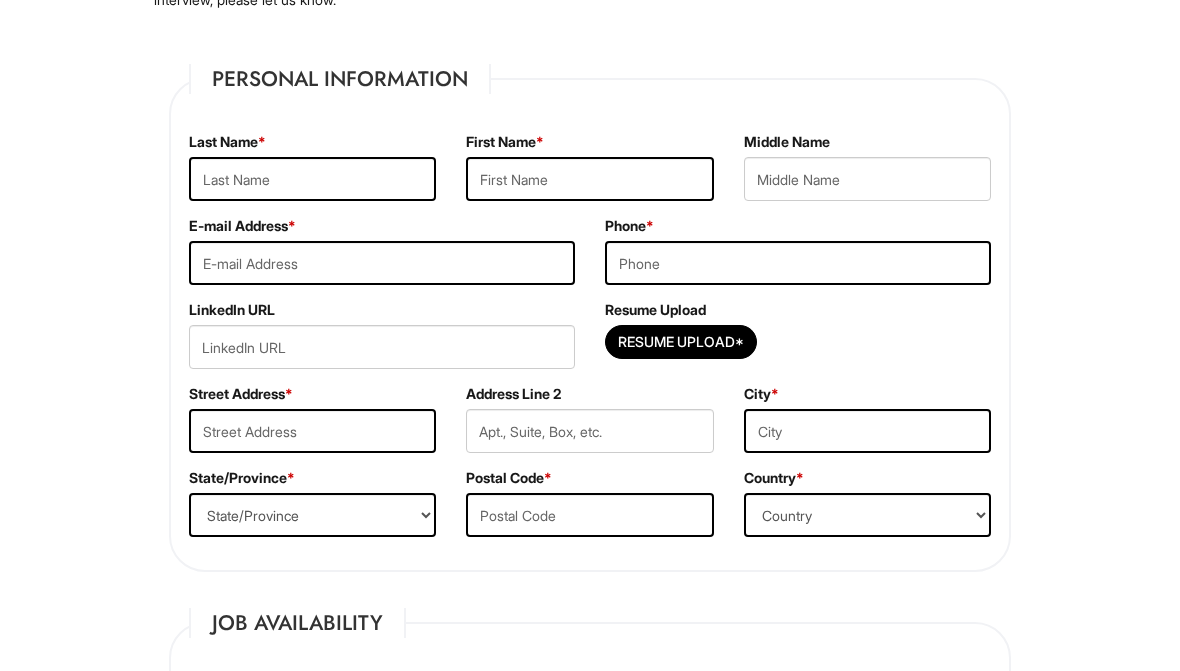 click at bounding box center [589, 179] 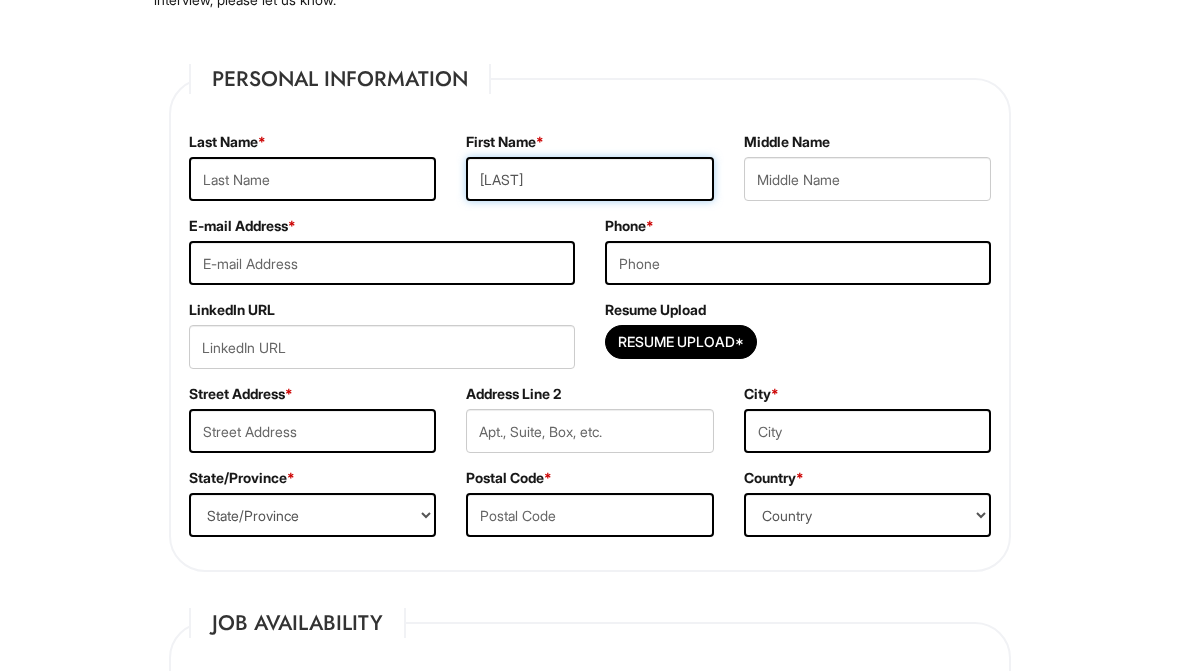 type on "[LAST]" 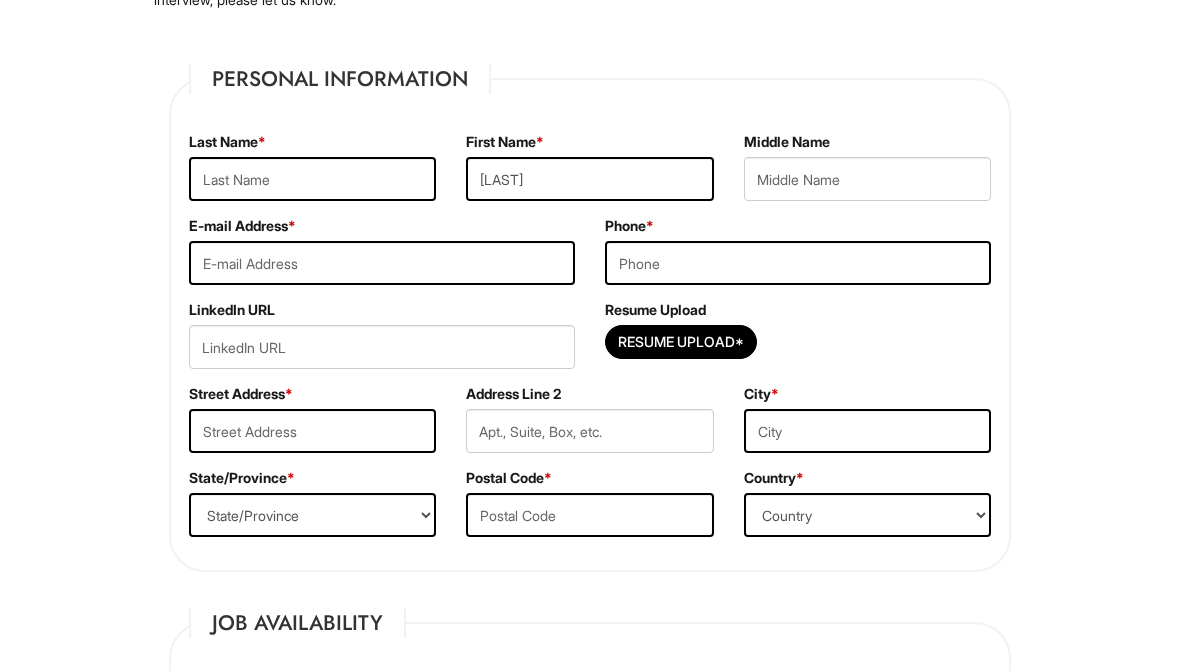 click at bounding box center [312, 179] 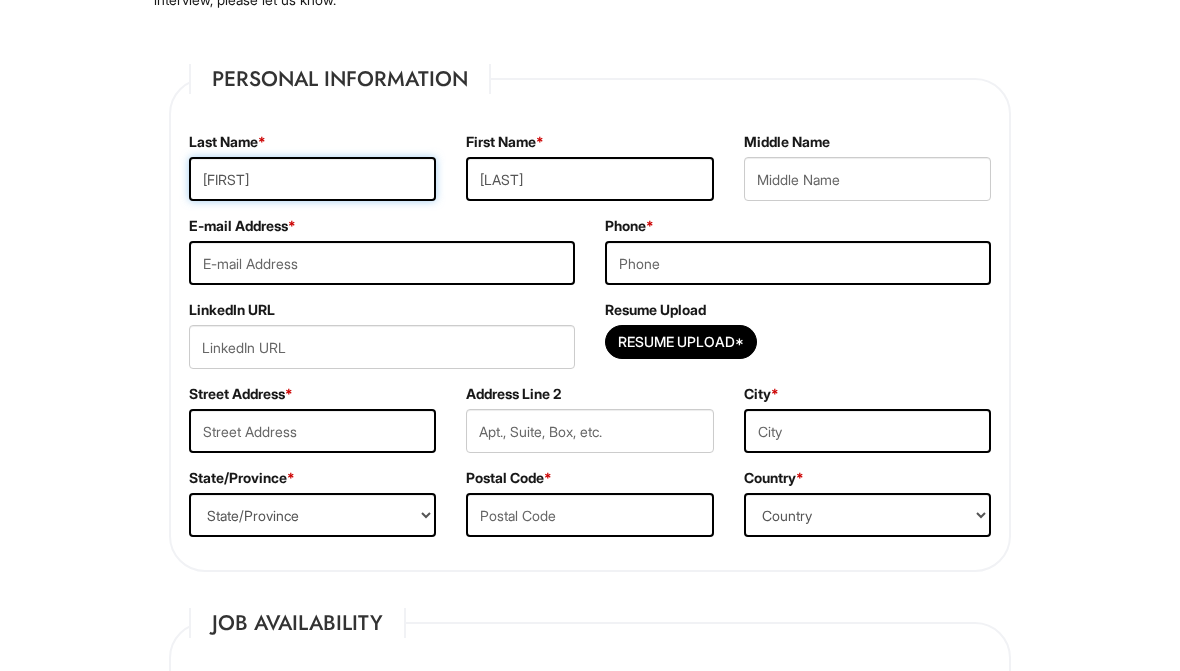type on "S" 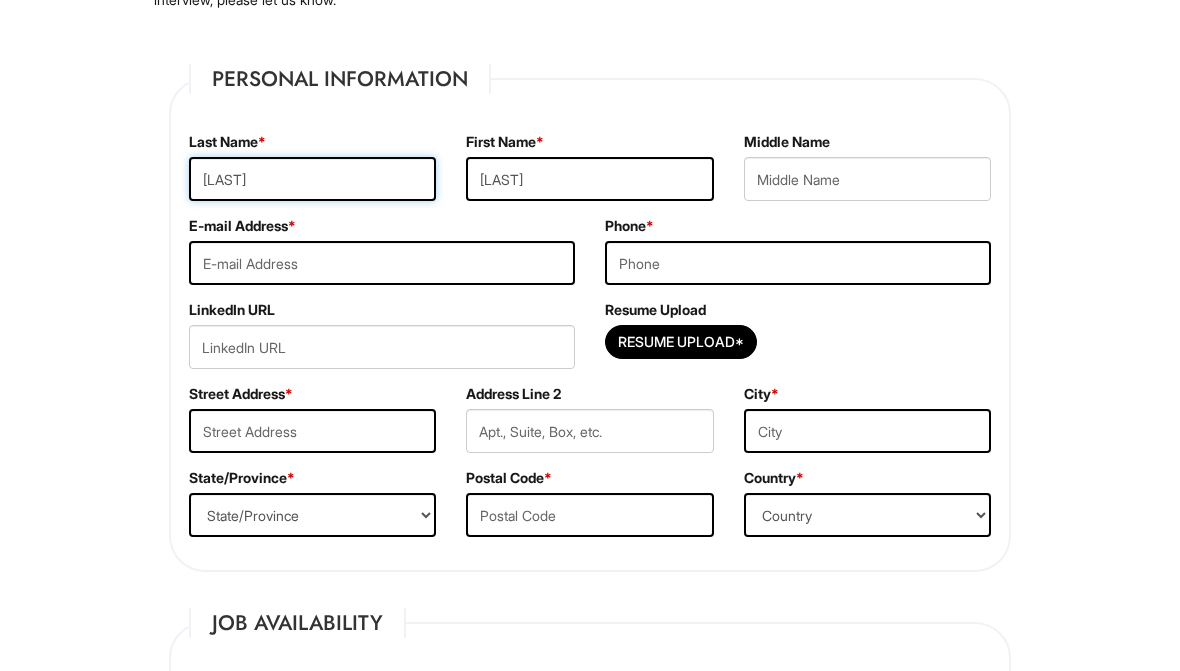 type on "[LAST]" 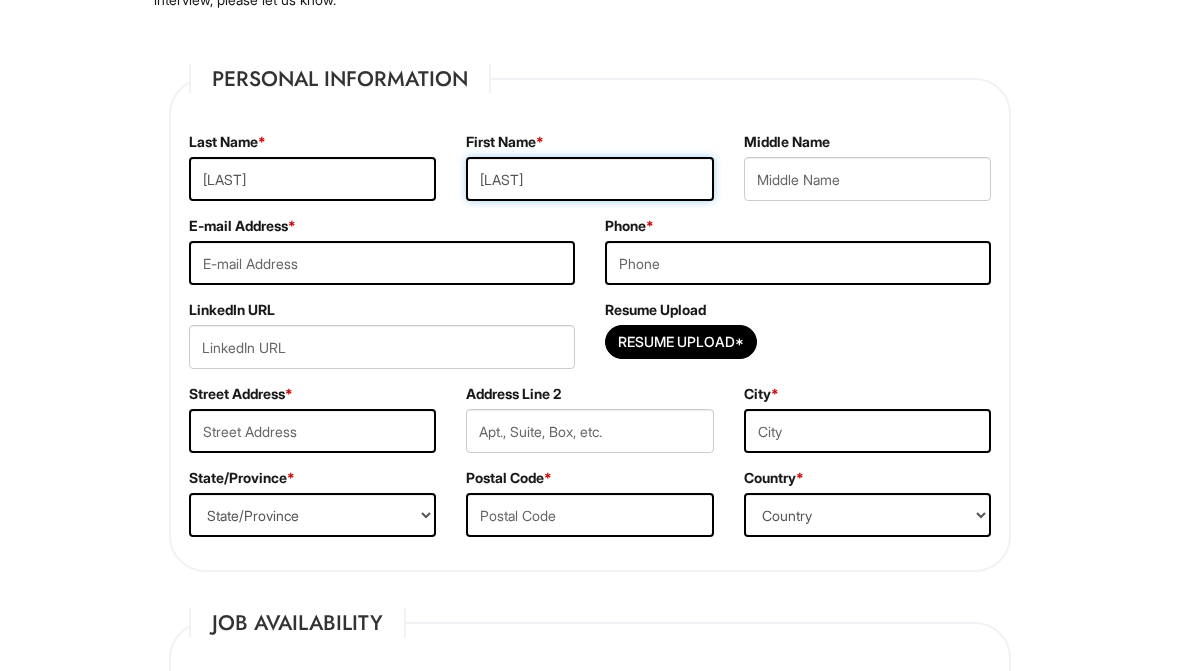 click on "[LAST]" at bounding box center (589, 179) 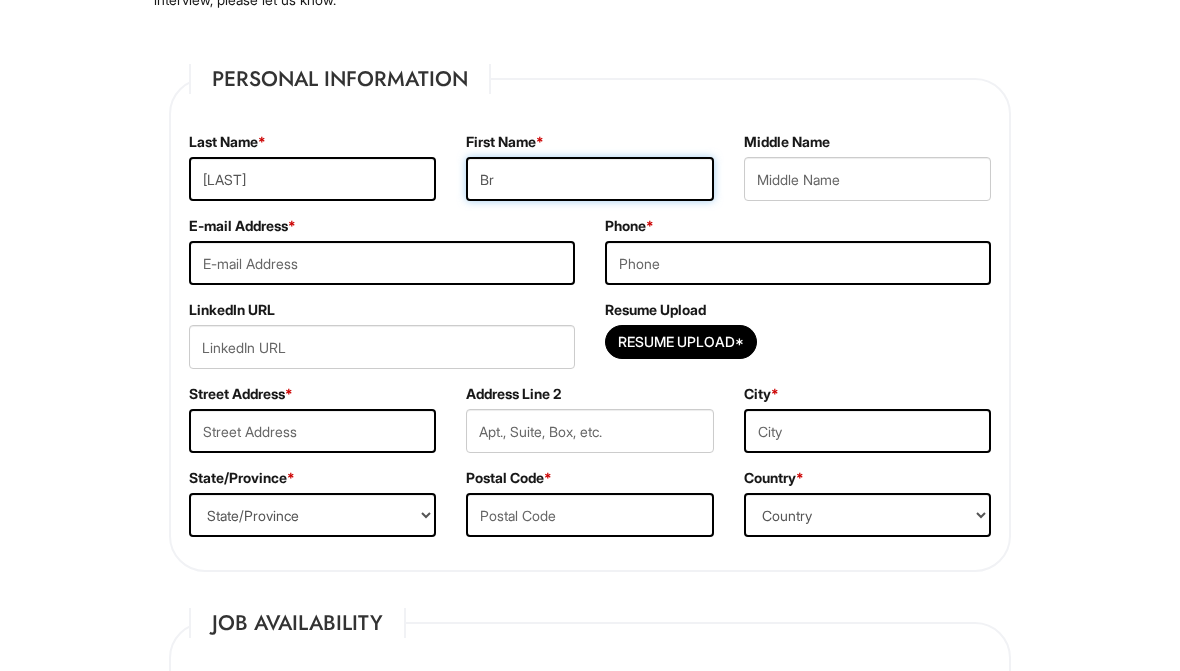 type on "B" 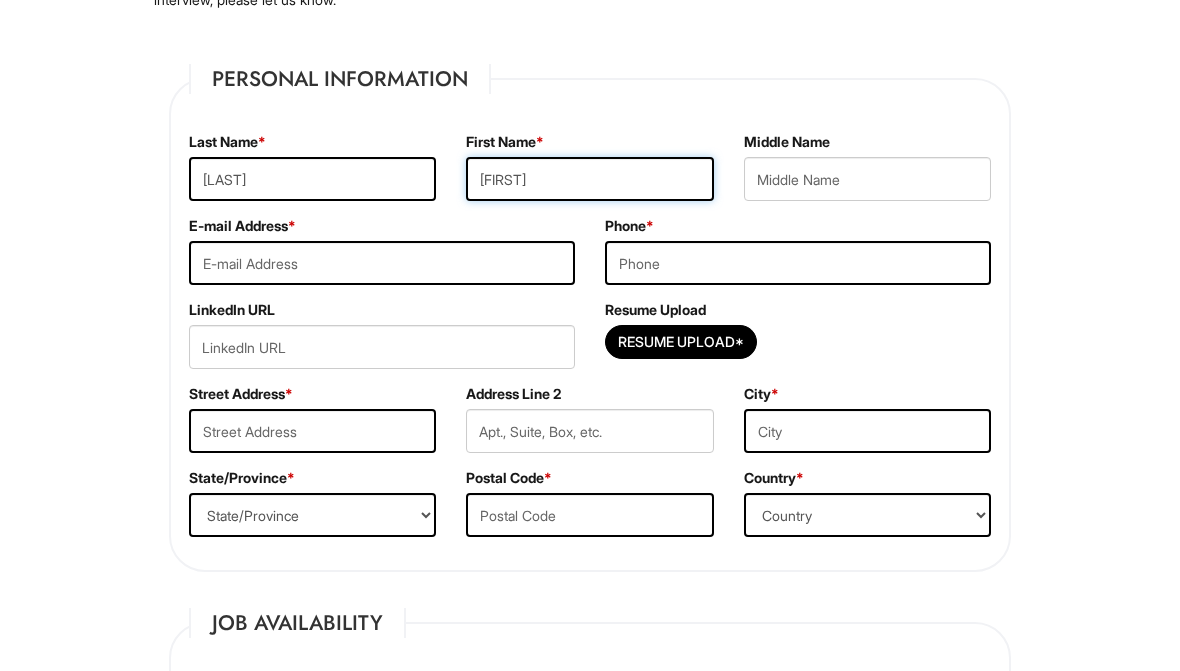 type on "[FIRST]" 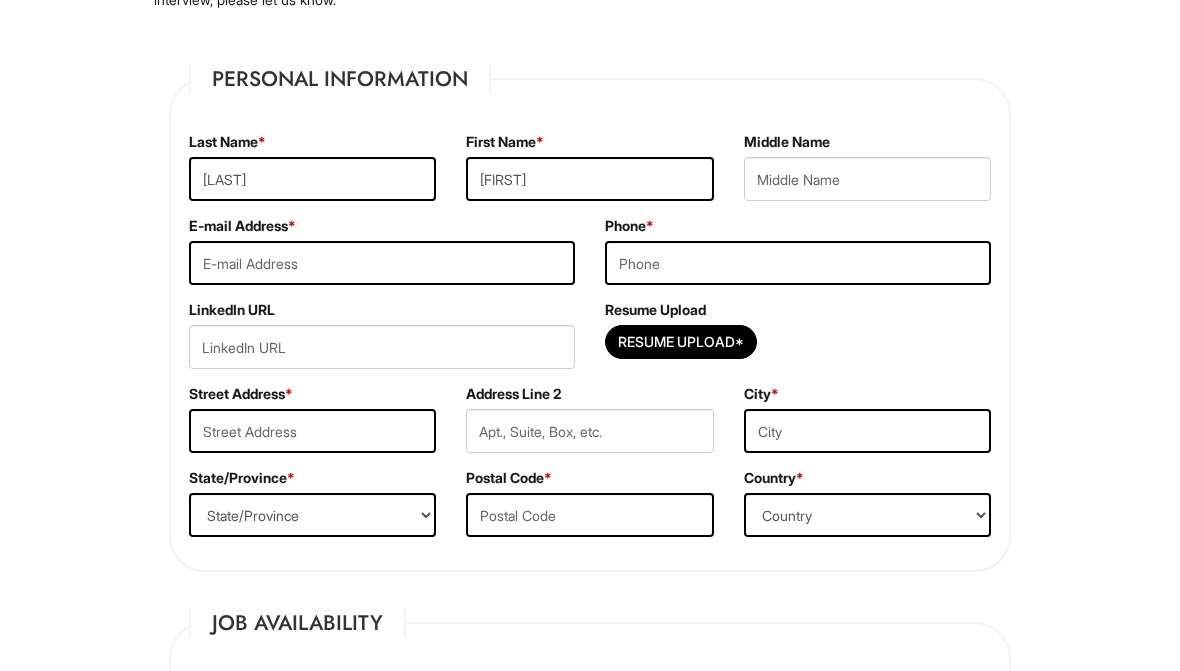 click at bounding box center (382, 263) 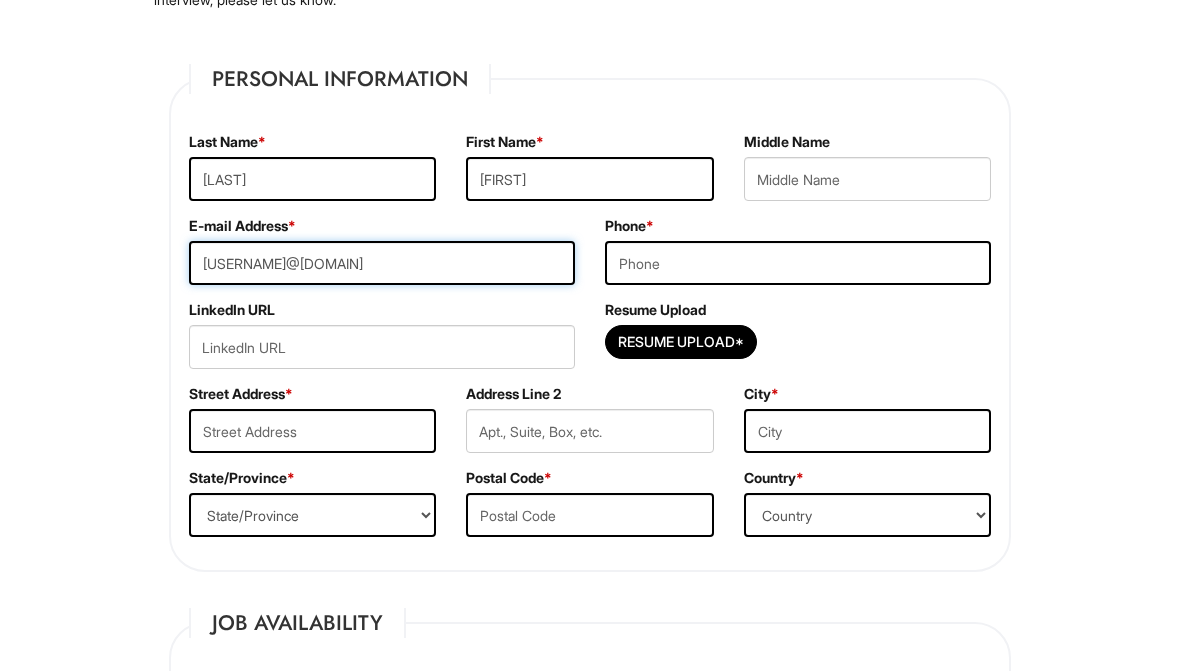 type on "[USERNAME]@[DOMAIN]" 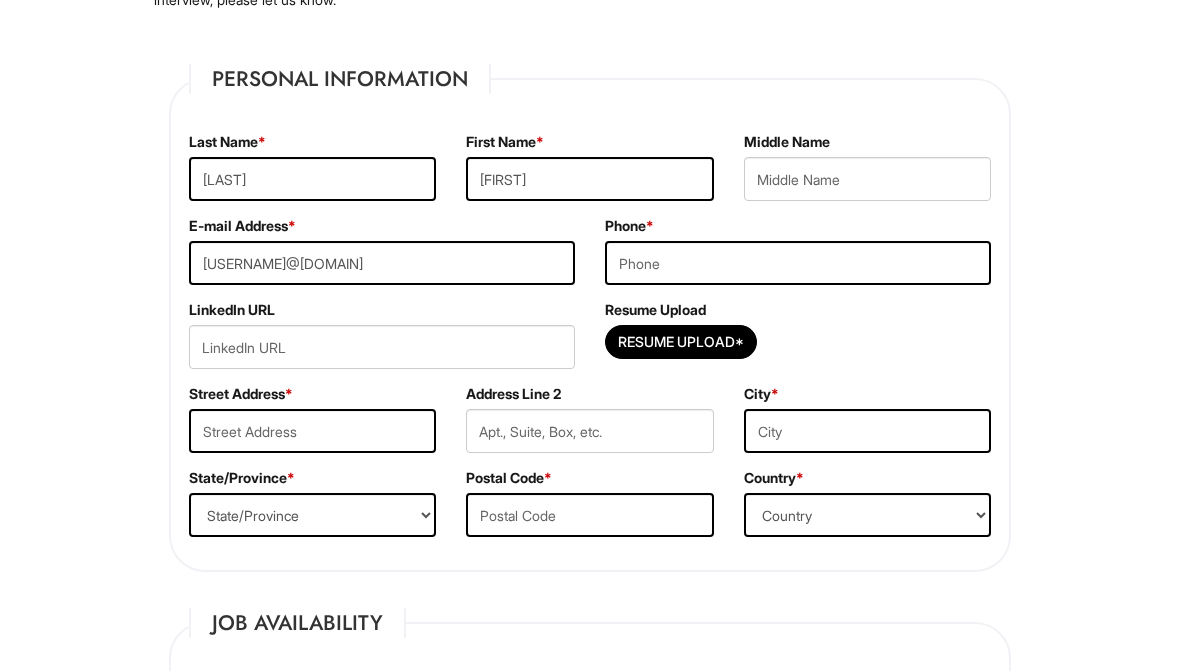 click at bounding box center (798, 263) 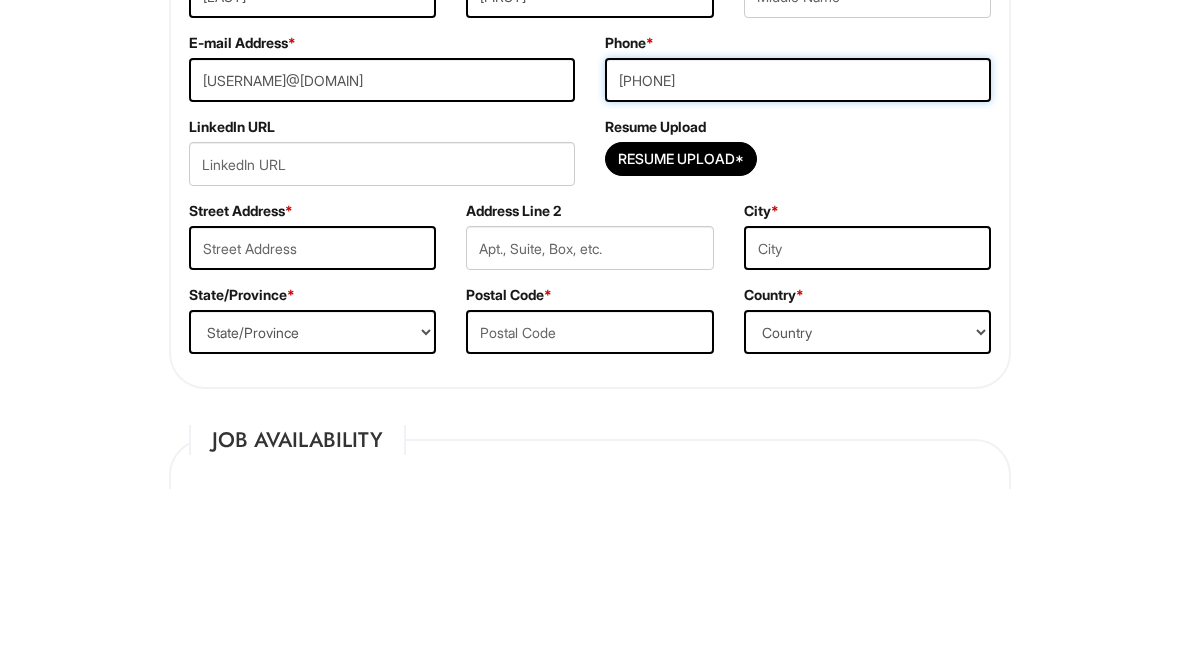 type on "[PHONE]" 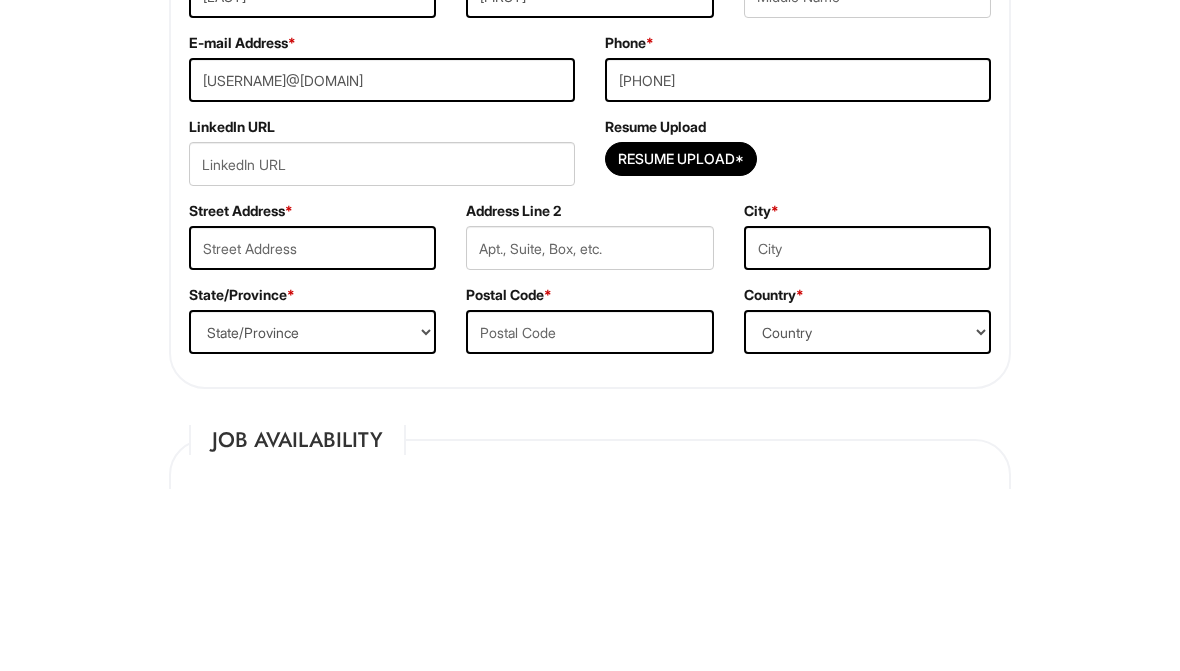 click at bounding box center [312, 431] 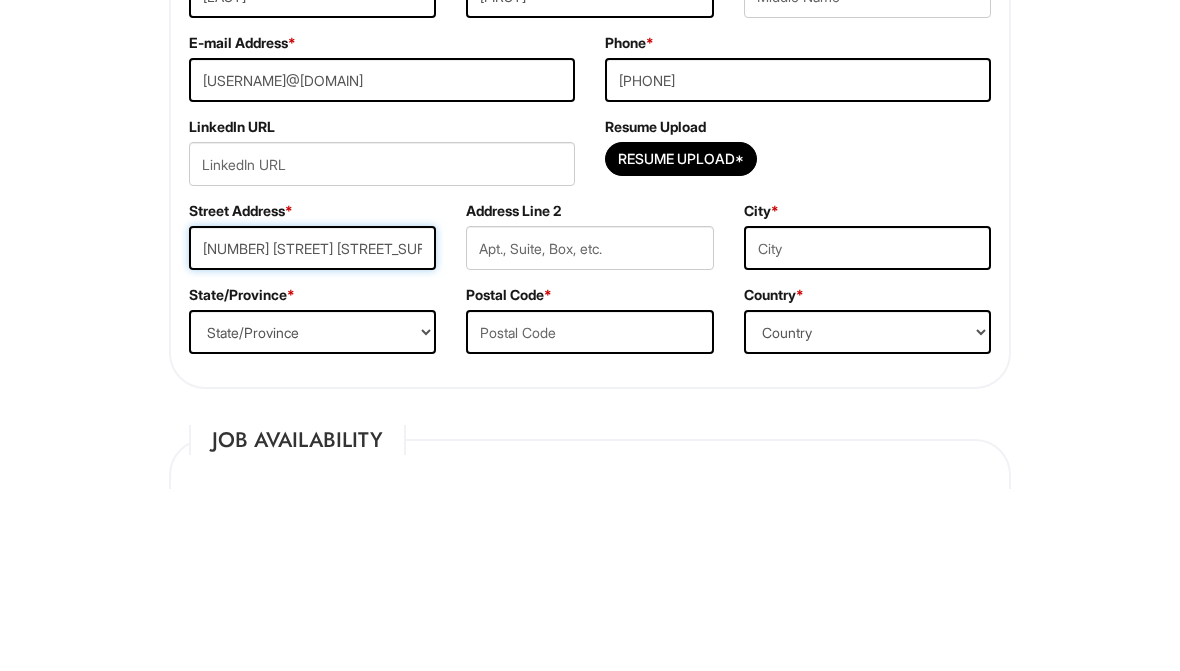 type on "[NUMBER] [STREET] [STREET_SUFFIX]" 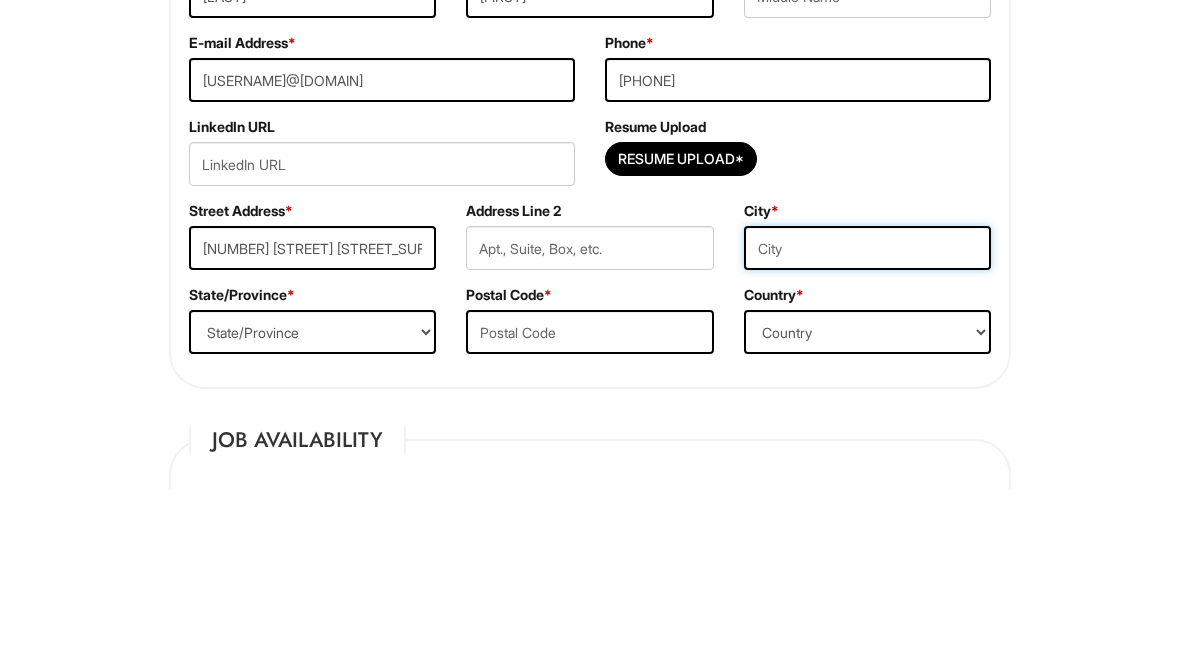 click at bounding box center [867, 431] 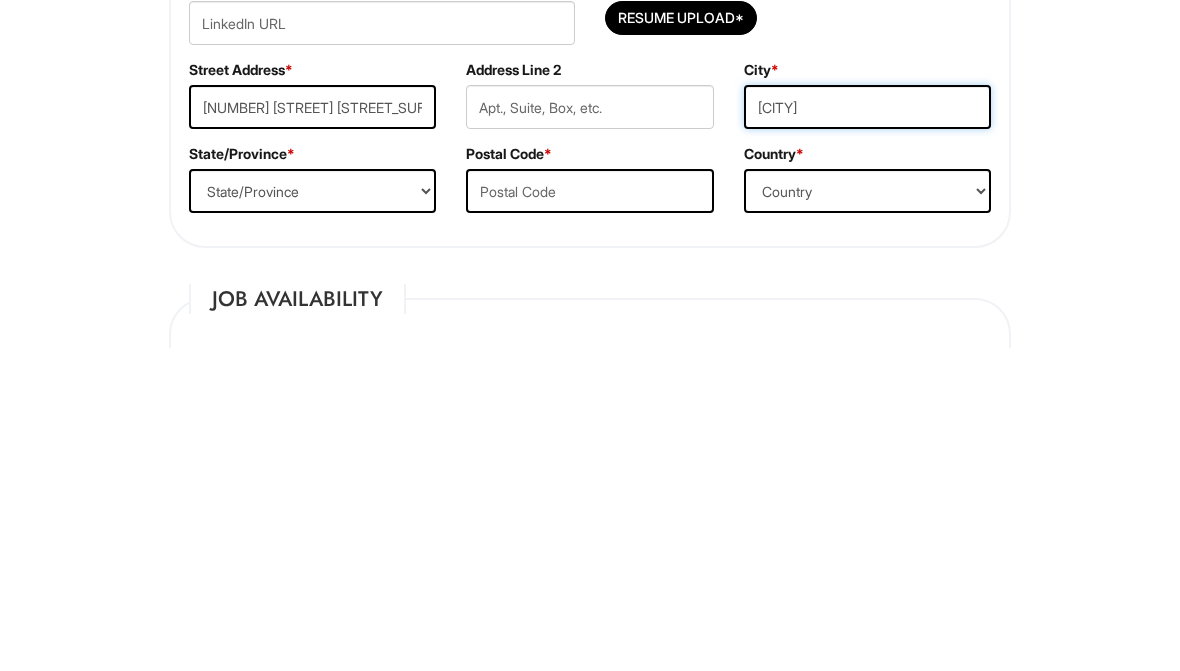 type on "[CITY]" 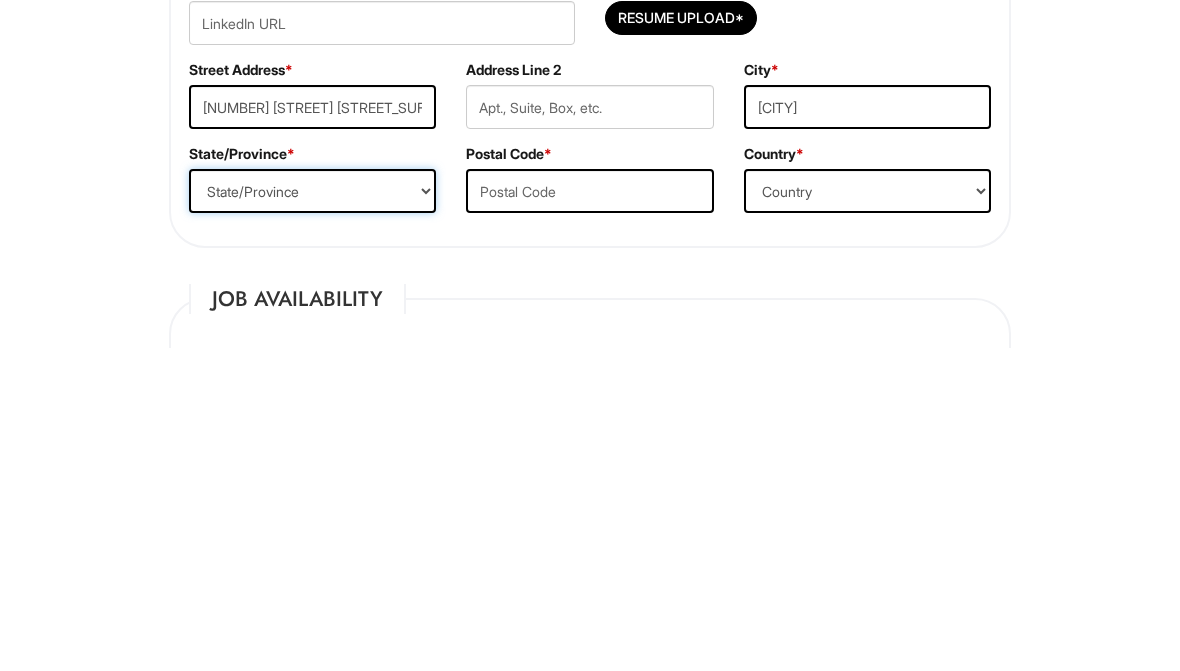 click on "State/Province ALABAMA ALASKA ARIZONA ARKANSAS CALIFORNIA COLORADO CONNECTICUT DELAWARE DISTRICT OF COLUMBIA FLORIDA GEORGIA HAWAII IDAHO ILLINOIS INDIANA IOWA KANSAS KENTUCKY LOUISIANA MAINE MARYLAND MASSACHUSETTS MICHIGAN MINNESOTA MISSISSIPPI MISSOURI MONTANA NEBRASKA NEVADA NEW HAMPSHIRE NEW JERSEY NEW MEXICO NEW YORK NORTH CAROLINA NORTH DAKOTA OHIO OKLAHOMA OREGON PENNSYLVANIA RHODE ISLAND SOUTH CAROLINA SOUTH DAKOTA TENNESSEE TEXAS UTAH VERMONT VIRGINIA WASHINGTON WEST VIRGINIA WISCONSIN WYOMING CA-ALBERTA CA-BRITISH COLUMBIA CA-MANITOBA CA-NEW BRUNSWICK CA-NEWFOUNDLAND CA-NOVA SCOTIA CA-NORTHWEST TERRITORIES CA-NUNAVUT CA-ONTARIO CA-PRINCE EDWARD ISLAND CA-QUEBEC CA-SASKATCHEWAN CA-YUKON TERRITORY US-AMERICAN SAMOA US-FEDERATED STATES OF MICRONESIA US-GUAM US-MARSHALL ISLANDS US-NORTHERN MARIANA ISLANDS US-PALAU US-PUERTO RICO" at bounding box center [312, 515] 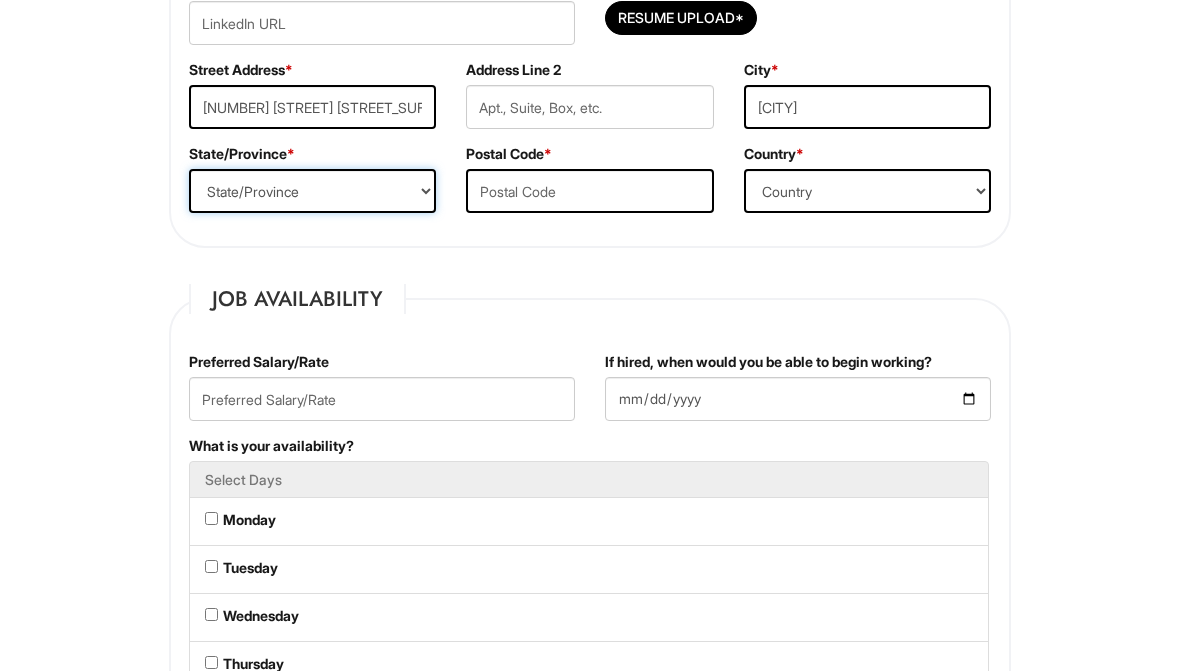 select on "[STATE]" 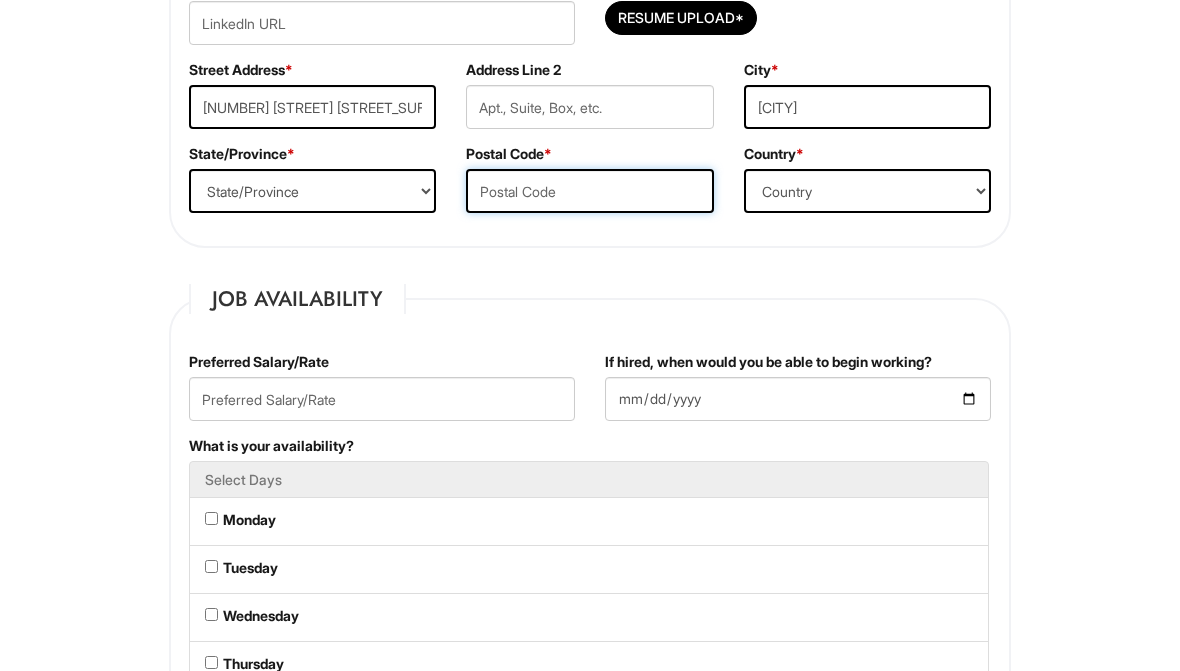 click at bounding box center (589, 191) 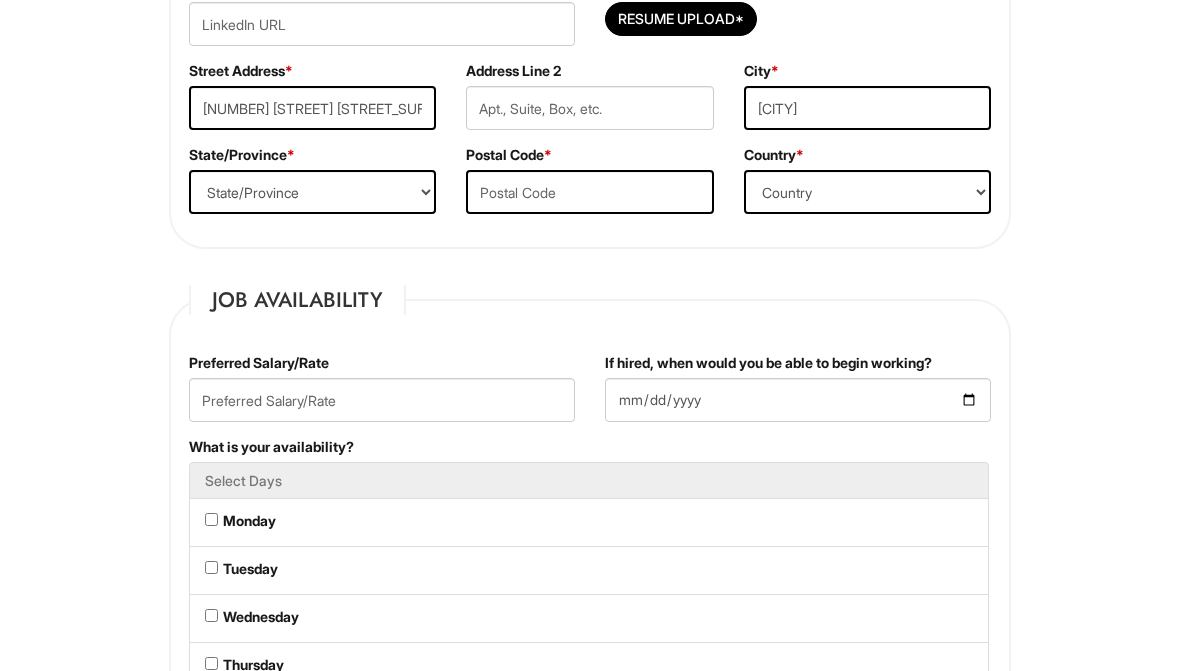 click on "Country Afghanistan Albania Algeria American Samoa Andorra Angola Anguilla Antarctica Antigua Argentina Armenia Aruba Ascension Australia Austria Azerbaijan Bahamas Bahrain Bangladesh Barbados Barbuda Belarus Belgium Belize Benin Bermuda Bhutan Bolivia Bosnia & Herzegovina Botswana Brazil British Virgin Islands Brunei Darussalam Bulgaria Burkina Faso Burundi Cambodia Cameroon Canada Cape Verde Islands Cayman Islands Central African Republic Chad Chatham Island Chile China Christmas Island Cocos-Keeling Islands Colombia Comoros Congo Cook Islands Costa Rica Croatia Cuba Curaçao Cyprus Czech Republic Democratic Republic of the Congo Denmark Diego Garcia Djibouti Dominica Dominican Republic East Timor Easter Island Ecuador Egypt El Salvador Ellipso (Mobile Satellite service) EMSAT (Mobile Satellite service) Equatorial Guinea Eritrea Estonia Ethiopia European Union Falkland Islands (Malvinas) Faroe Islands Fiji Islands Finland France French Antilles French Guiana French Polynesia Gabonese Republic Gambia Georgia" at bounding box center (867, 192) 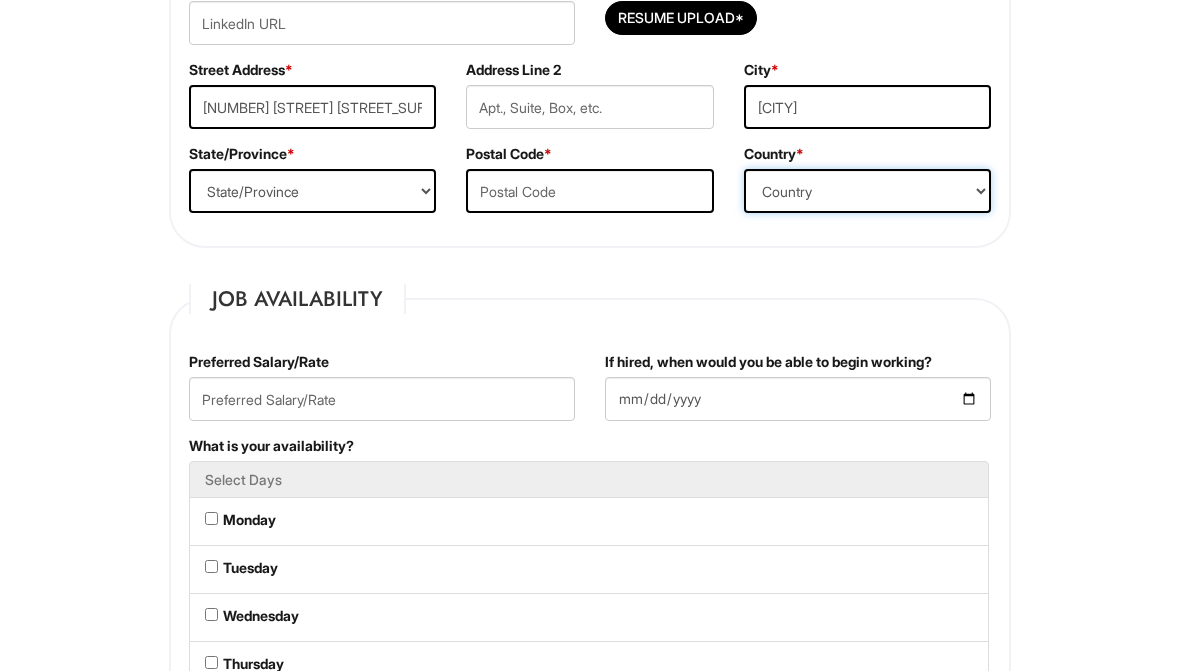 select on "United States of America" 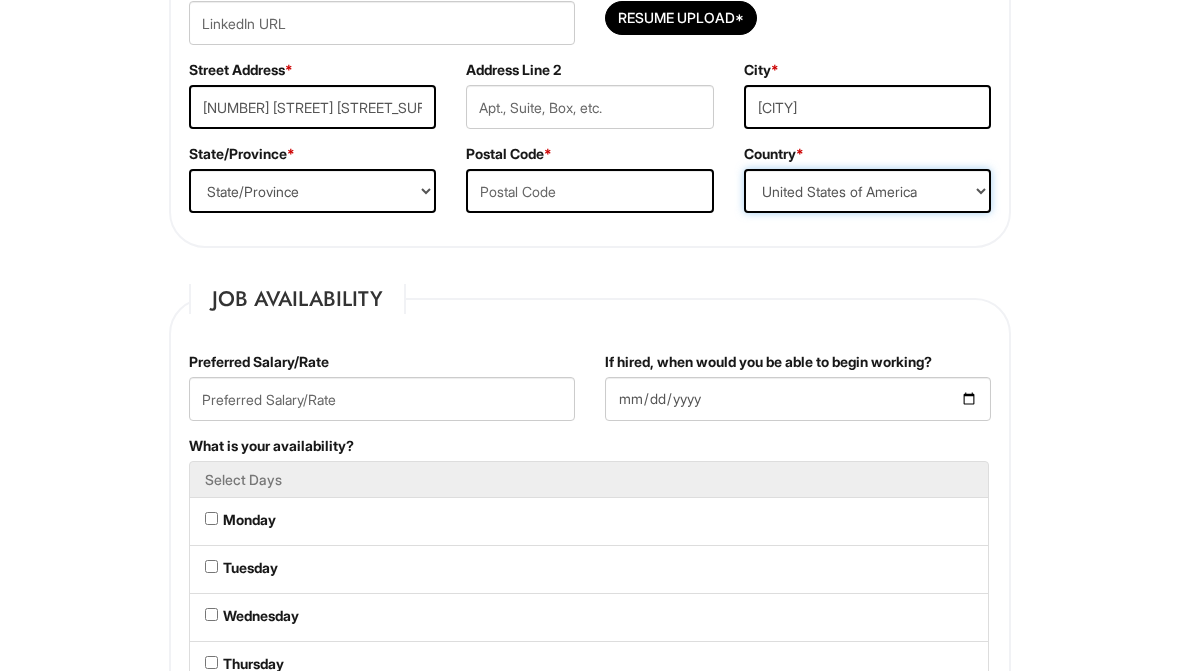 scroll, scrollTop: 654, scrollLeft: 0, axis: vertical 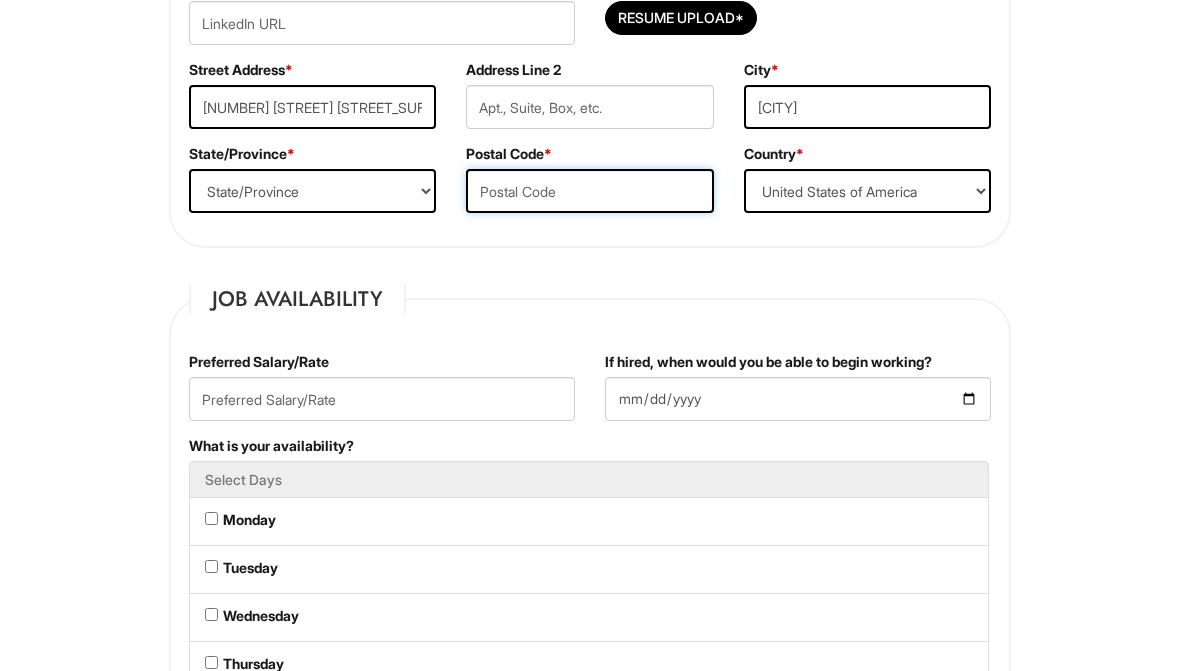 click at bounding box center (589, 191) 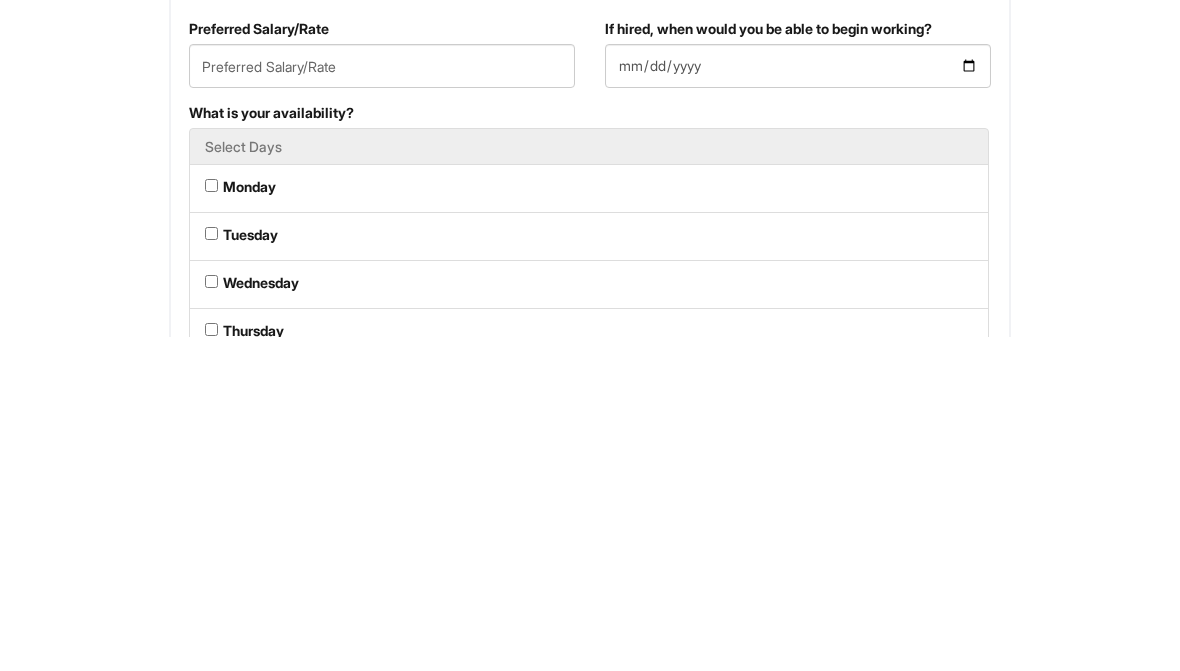 type on "[NUMBER]" 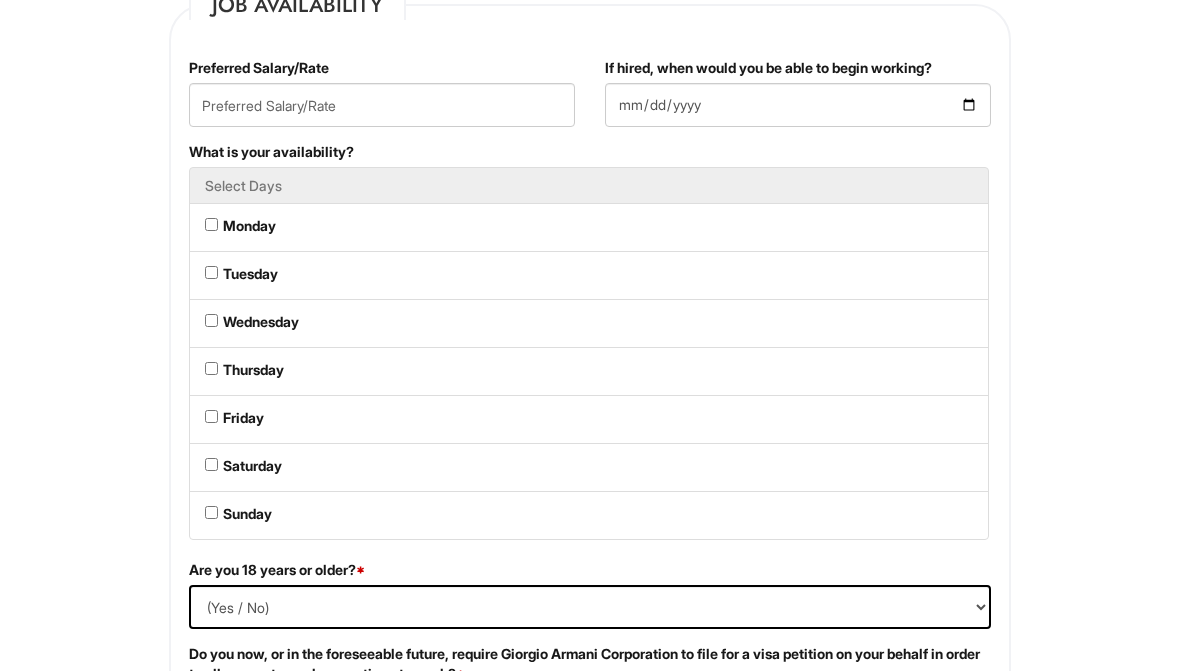 scroll, scrollTop: 961, scrollLeft: 0, axis: vertical 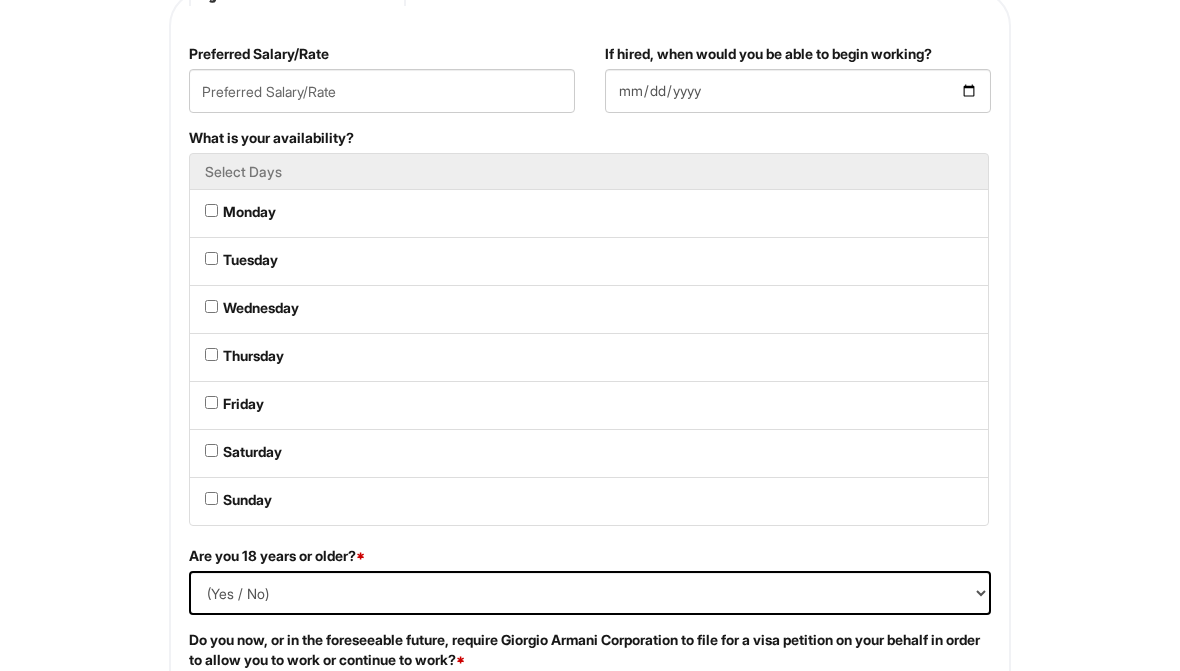 click on "Monday" at bounding box center [211, 211] 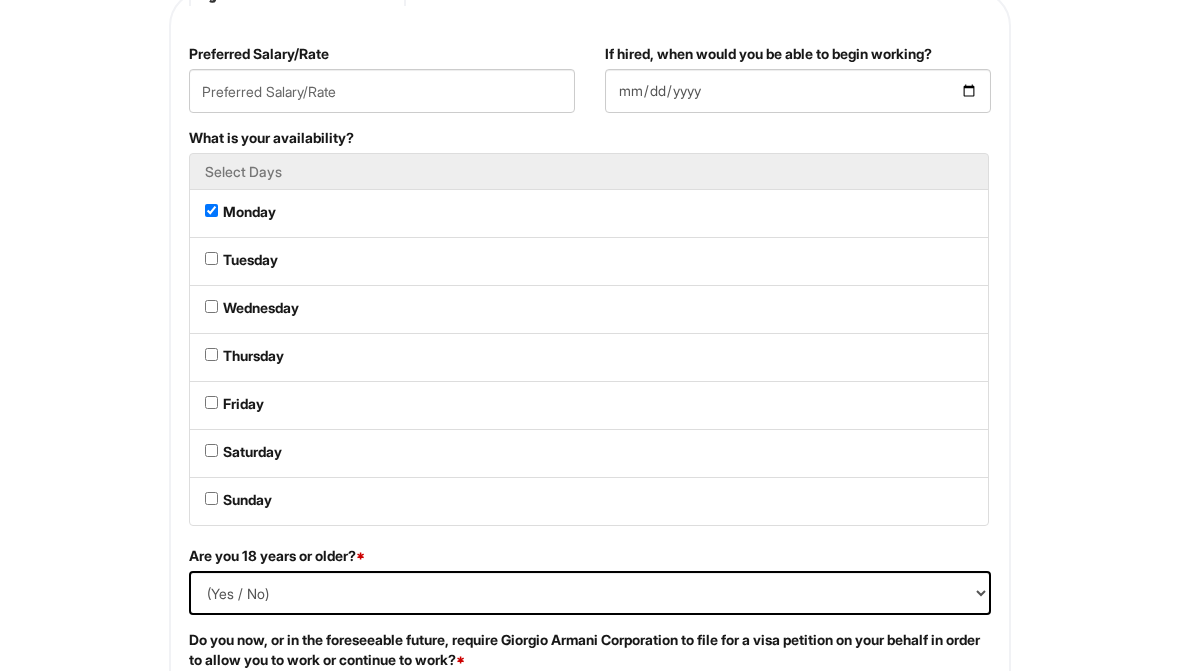 click on "Tuesday" at bounding box center [211, 259] 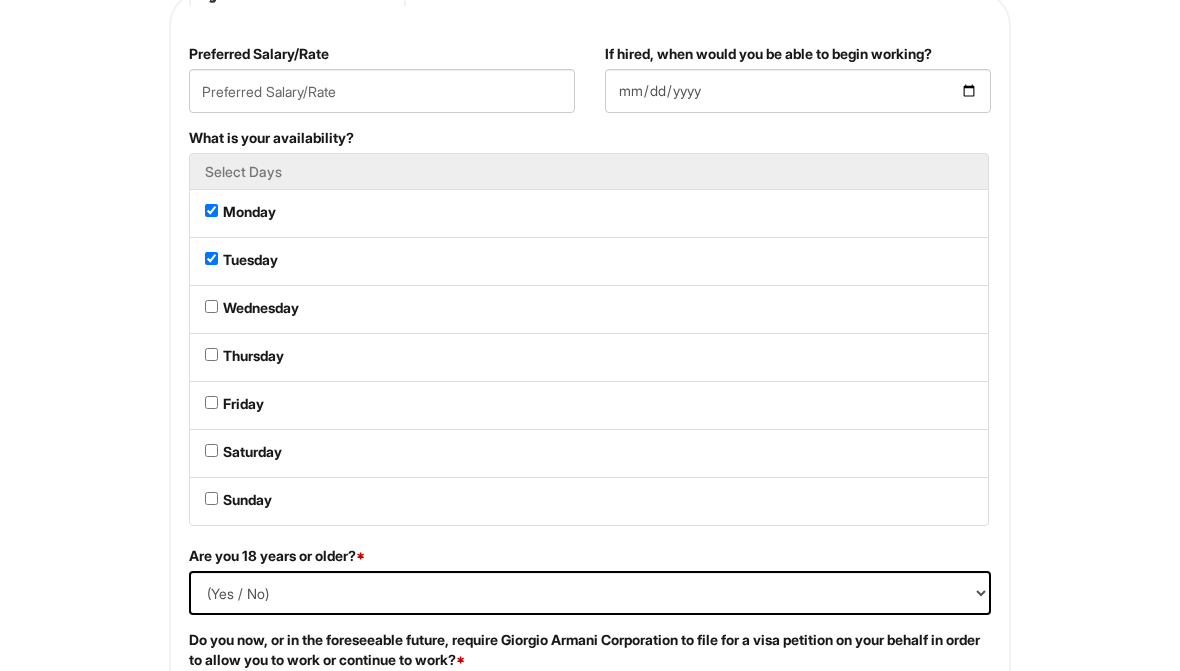 click on "Wednesday" at bounding box center (589, 310) 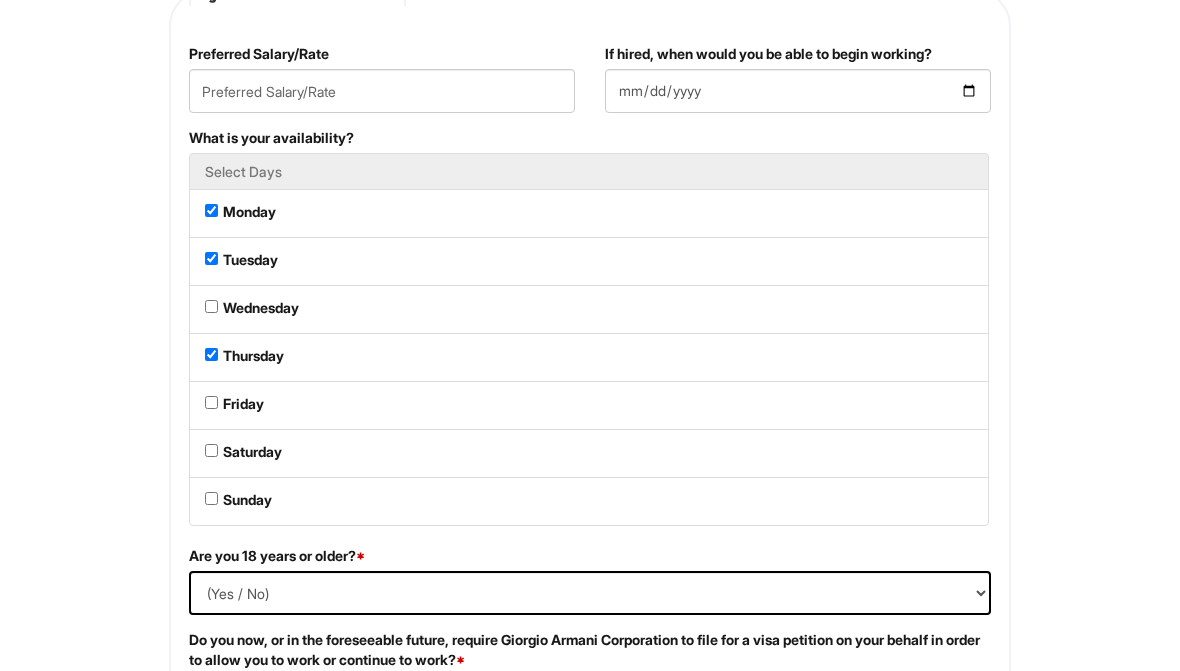 click on "Wednesday" at bounding box center [211, 307] 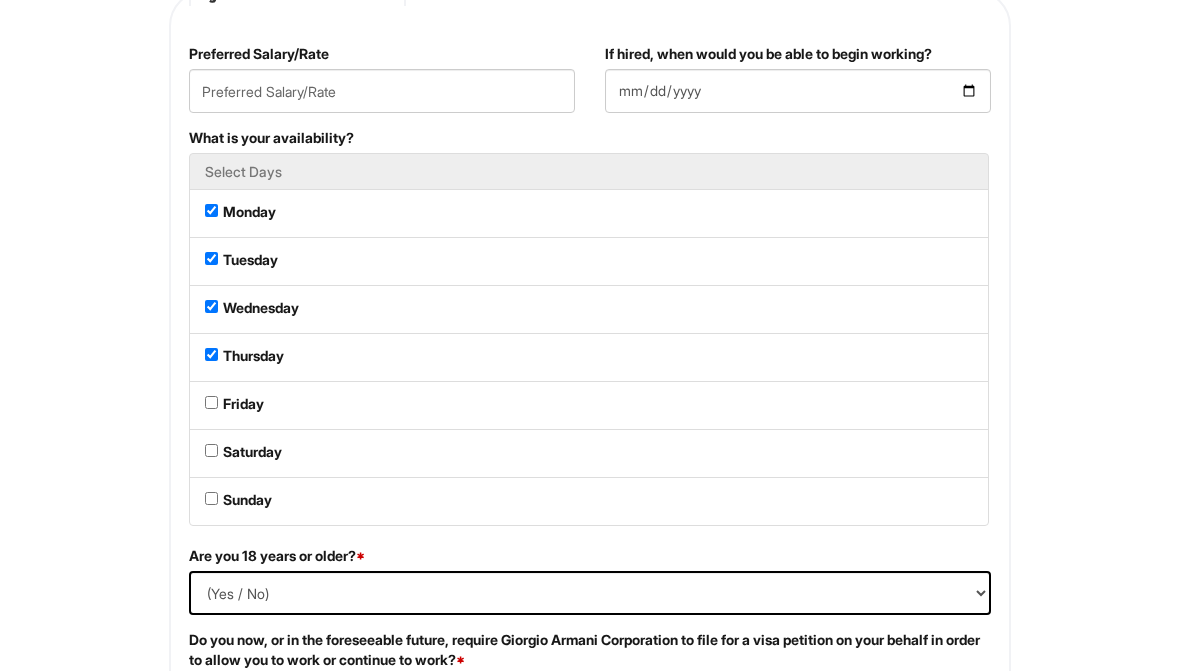 click on "Friday" at bounding box center [211, 403] 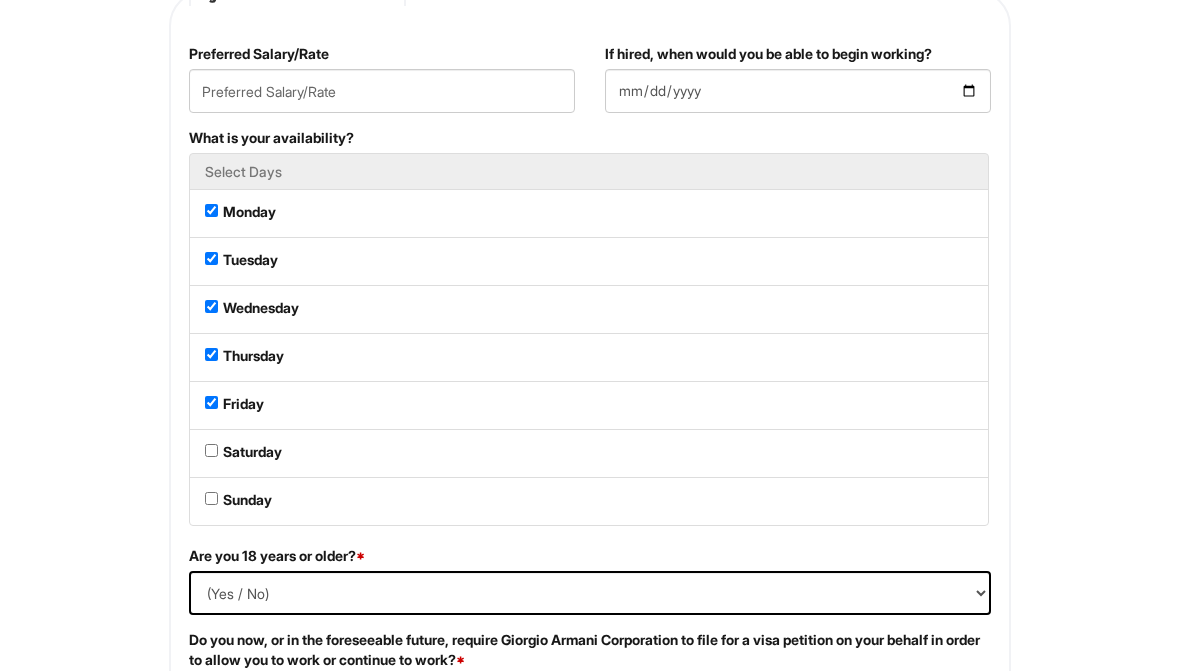 click on "Saturday" at bounding box center (589, 454) 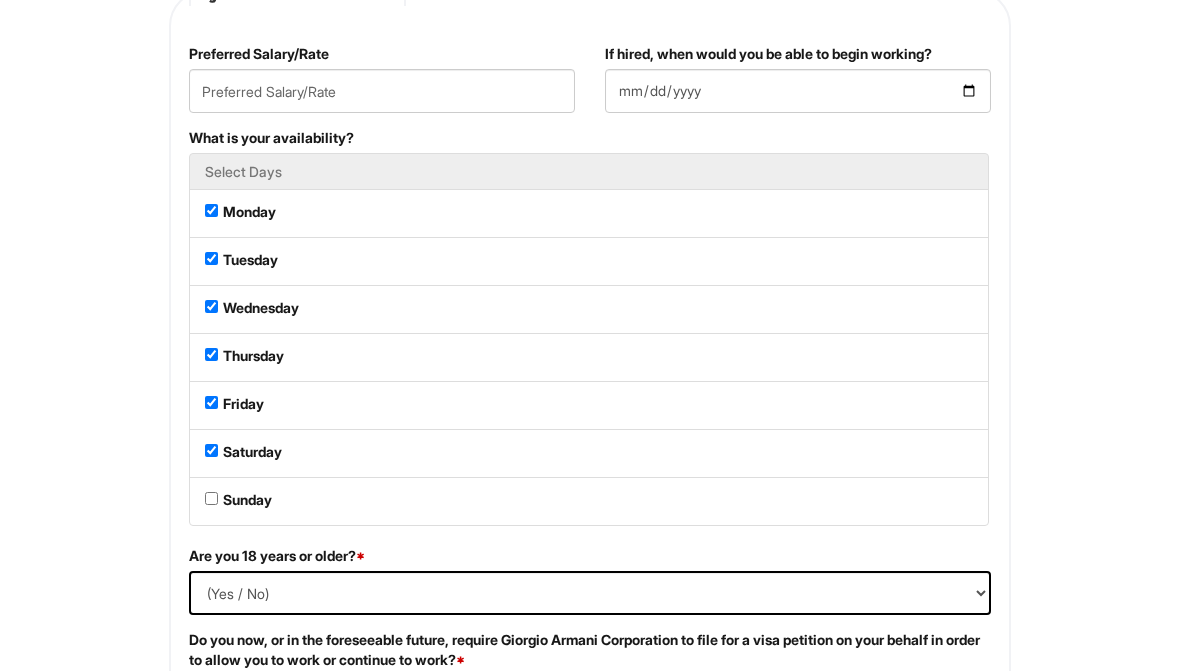 click on "Sunday" at bounding box center (589, 502) 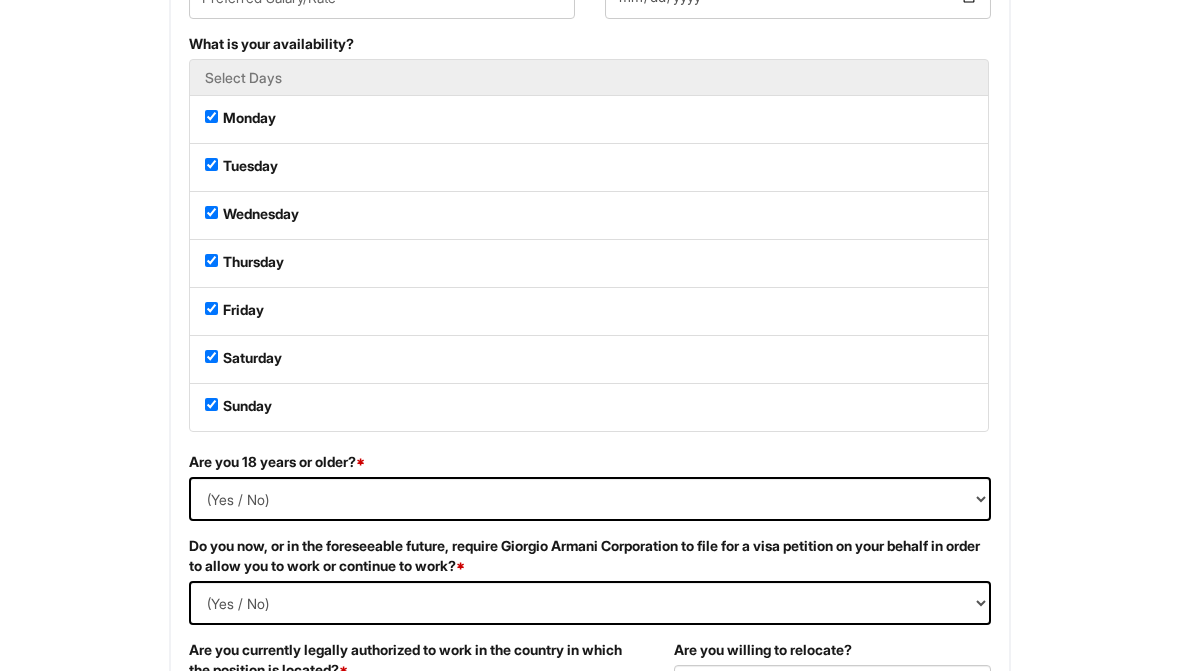 click on "(Yes / No) Yes No" at bounding box center [590, 500] 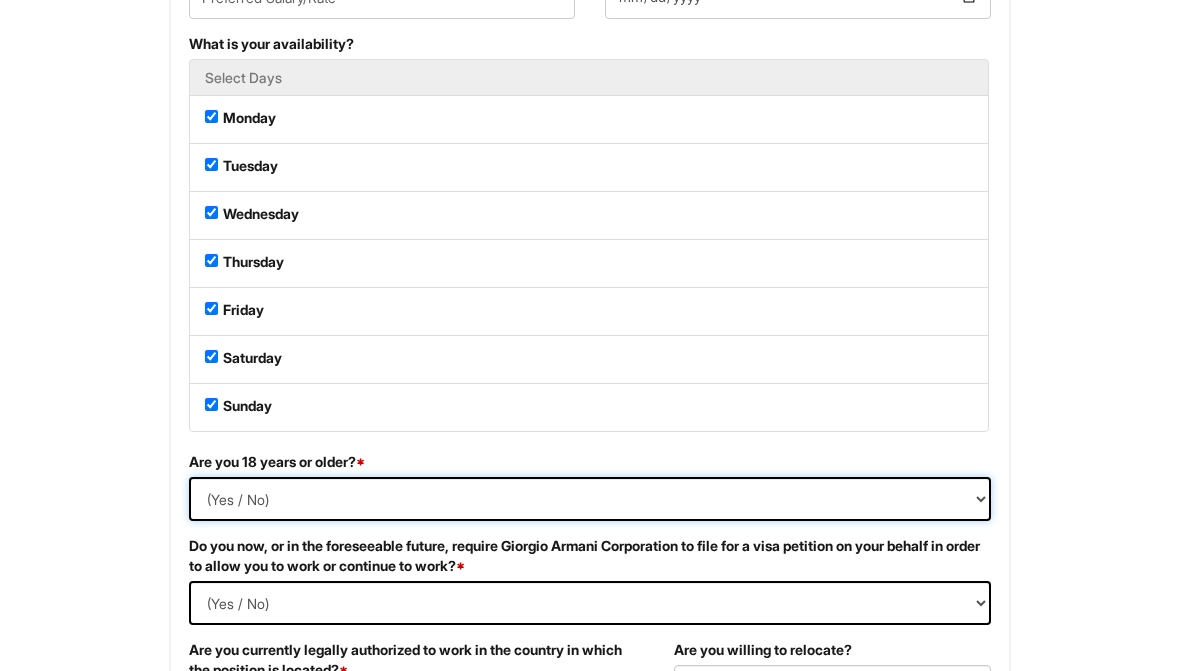scroll, scrollTop: 1056, scrollLeft: 0, axis: vertical 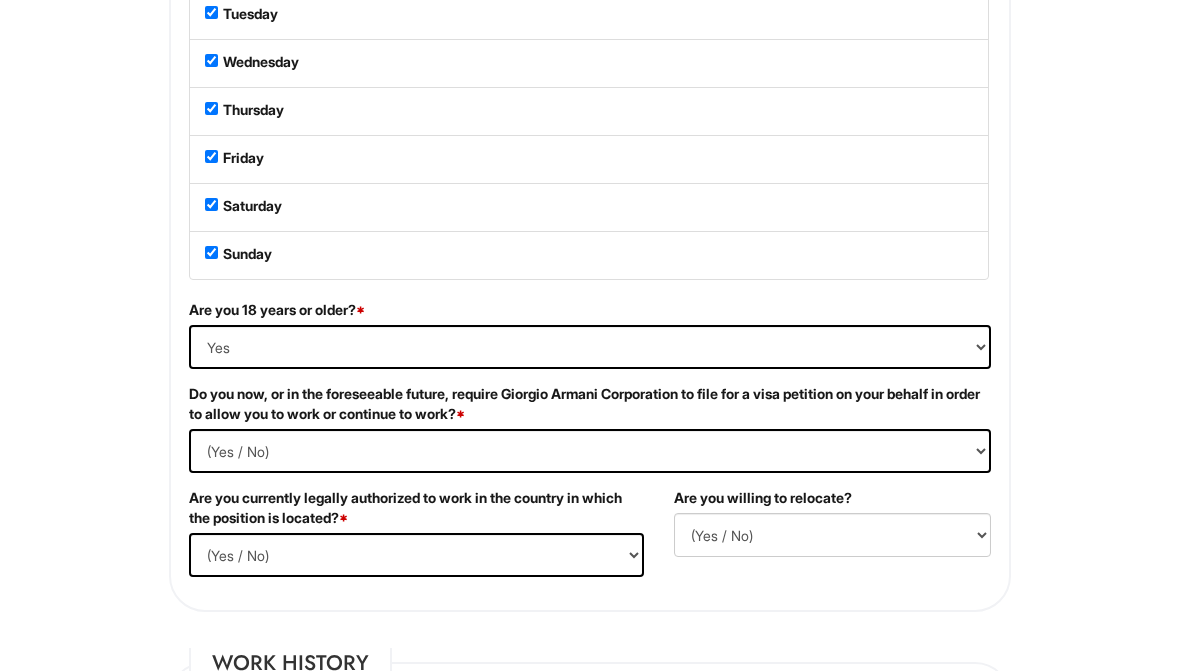 click on "(Yes / No) Yes No" at bounding box center (590, 452) 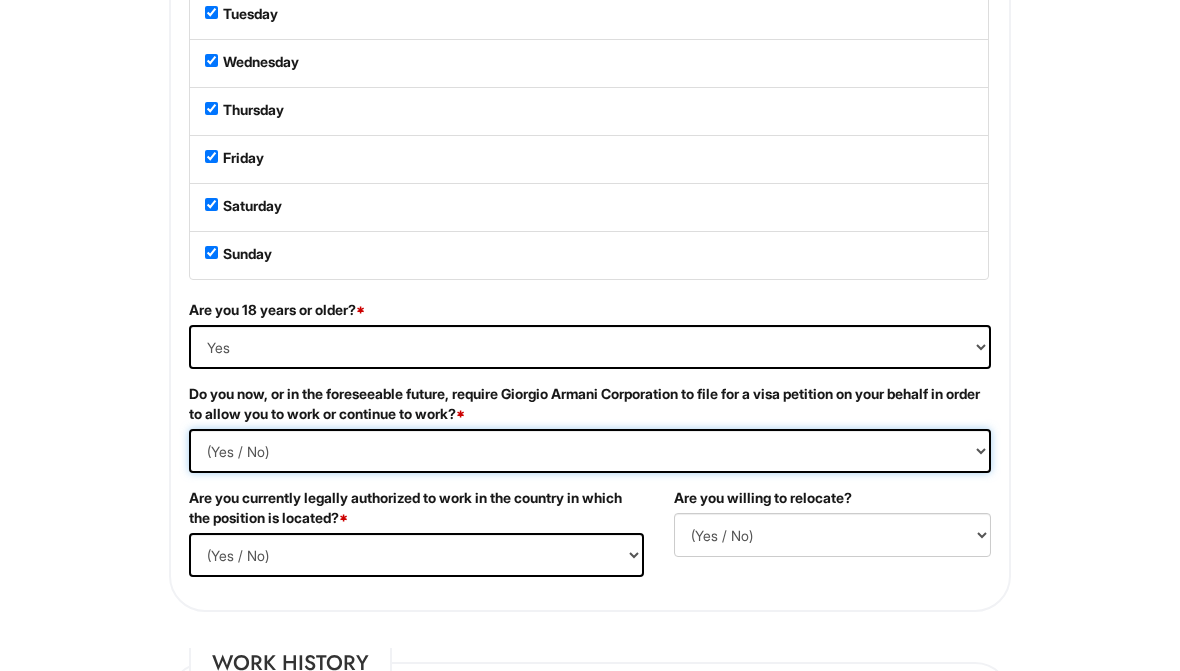 scroll, scrollTop: 1208, scrollLeft: 0, axis: vertical 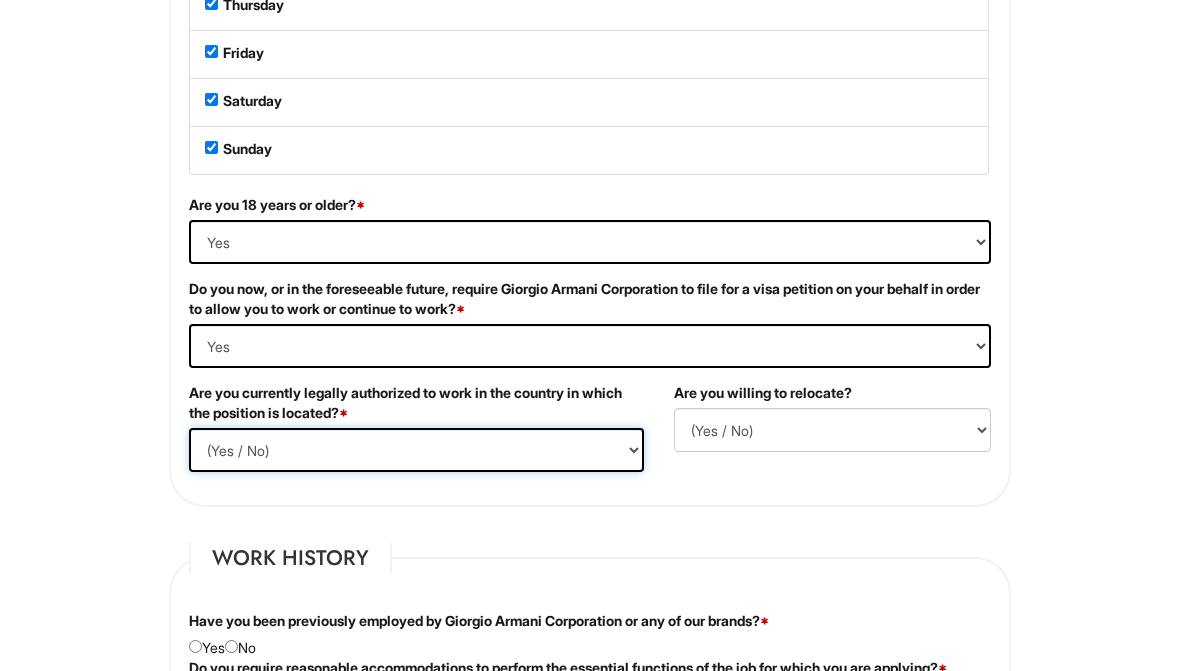 click on "(Yes / No) Yes No" at bounding box center (416, 450) 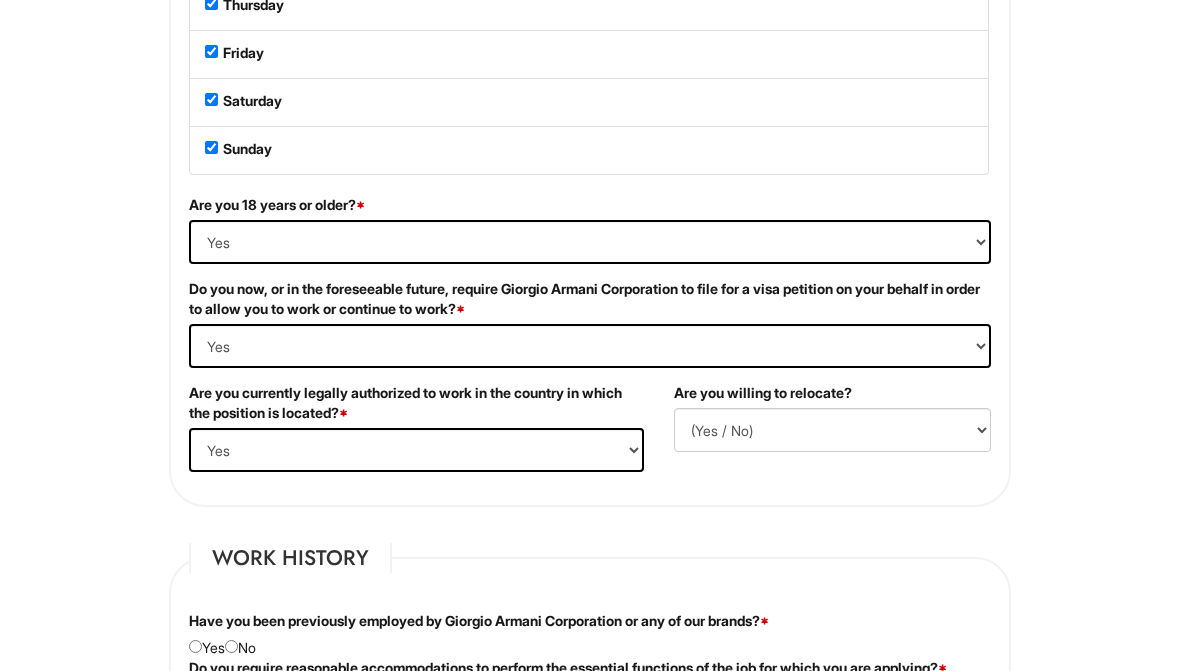 click on "(Yes / No) No Yes" at bounding box center (832, 430) 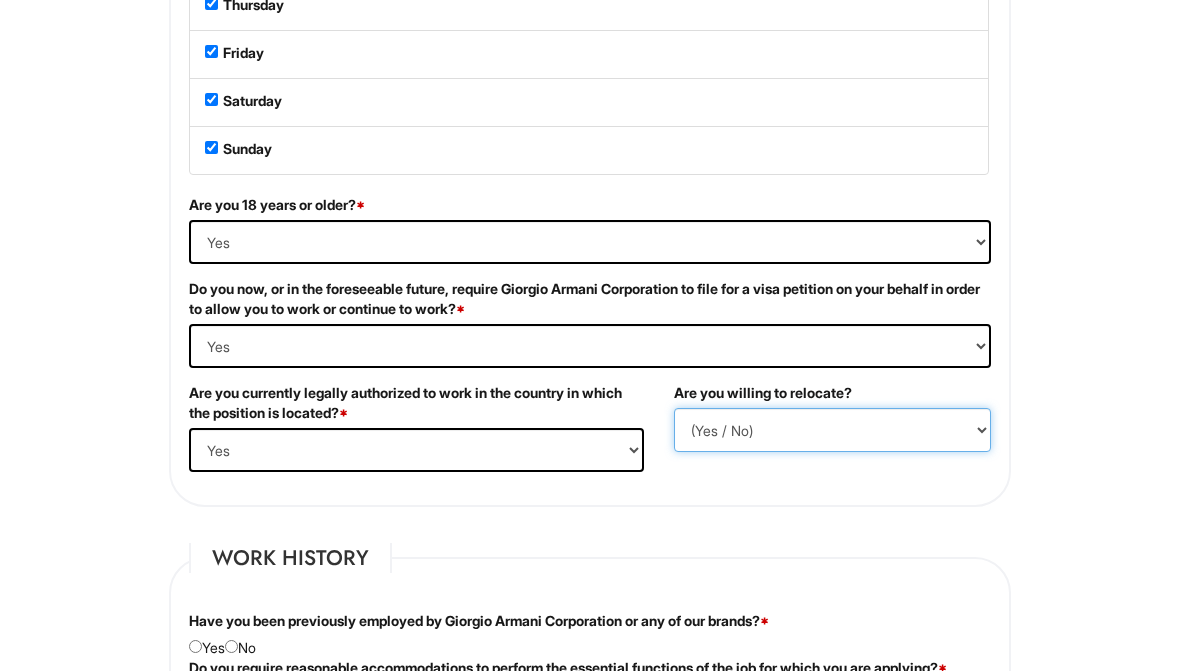 select on "N" 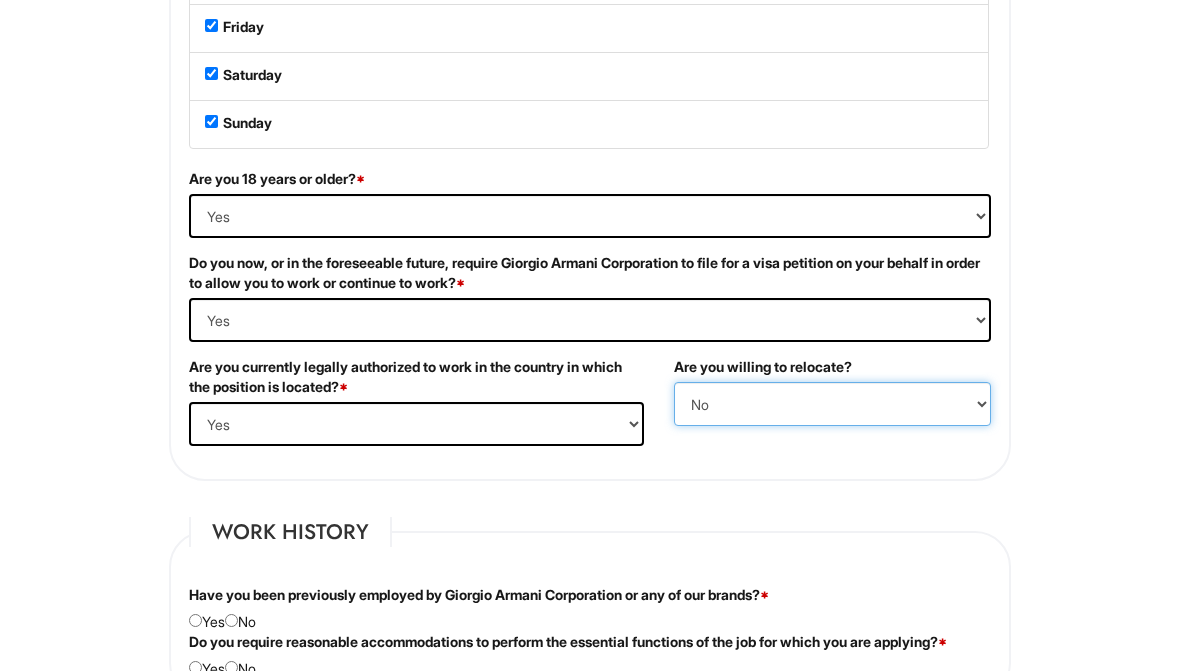 scroll, scrollTop: 1340, scrollLeft: 0, axis: vertical 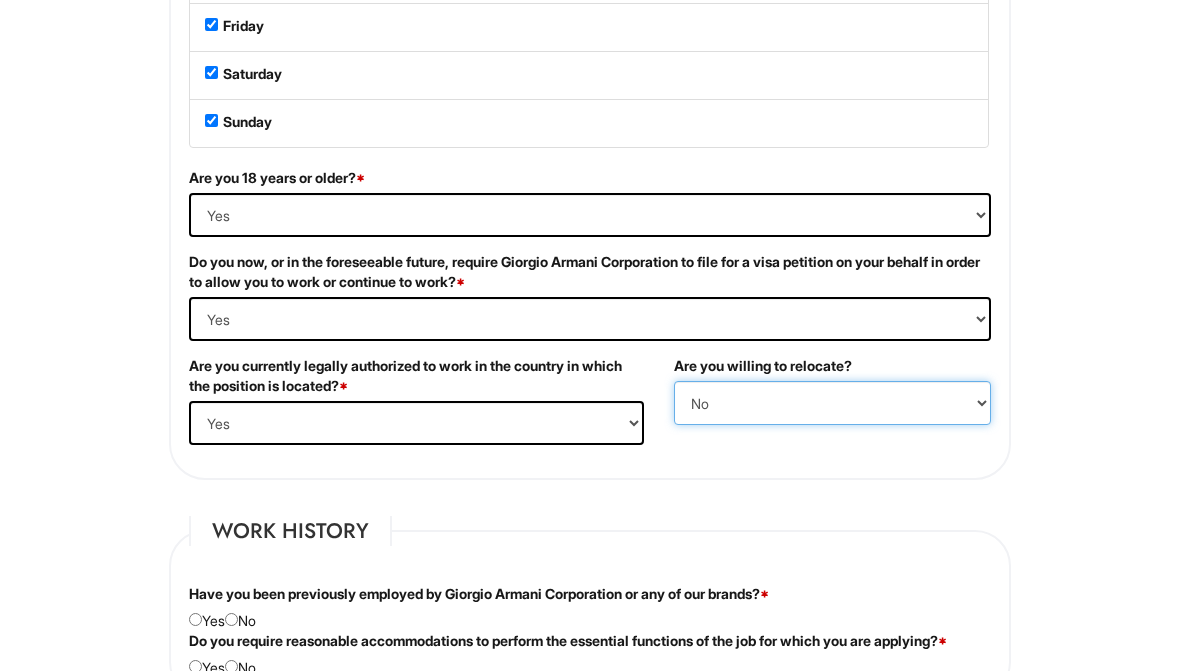 click on "(Yes / No) No Yes" at bounding box center [832, 403] 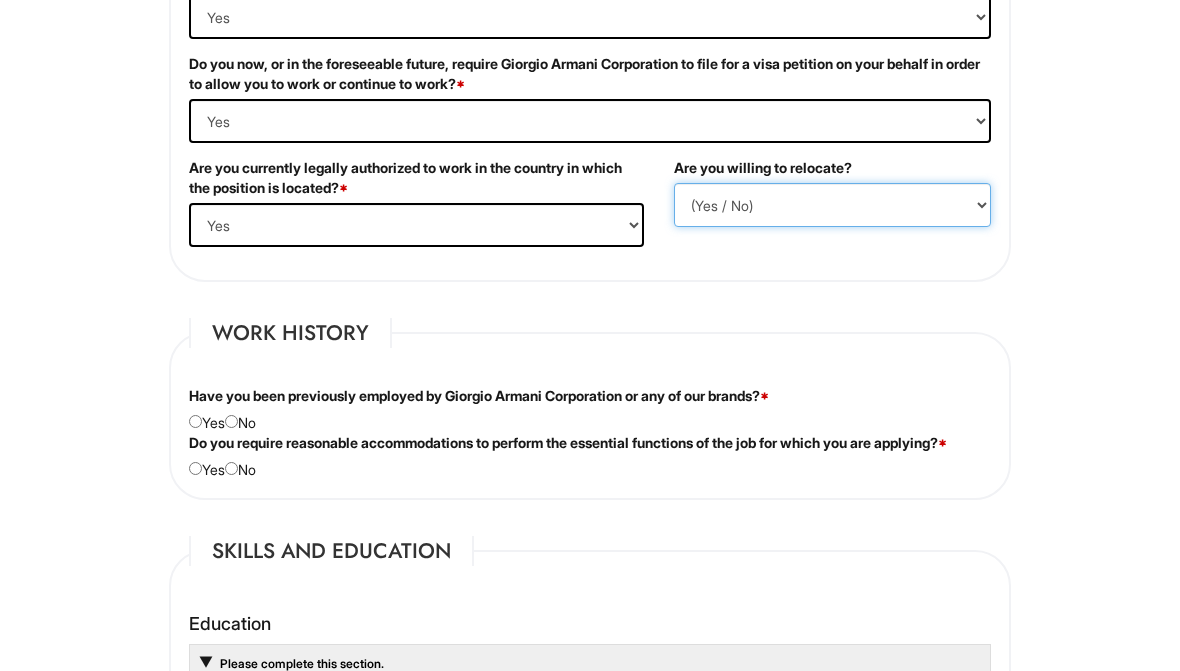scroll, scrollTop: 1636, scrollLeft: 0, axis: vertical 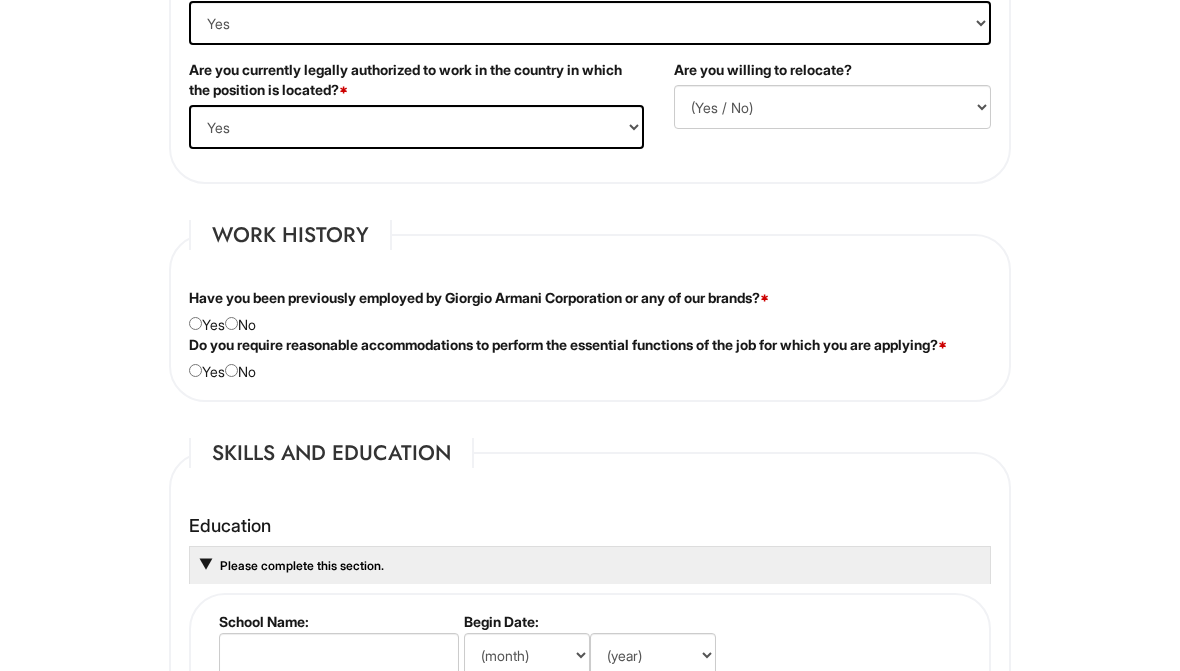 click at bounding box center (231, 323) 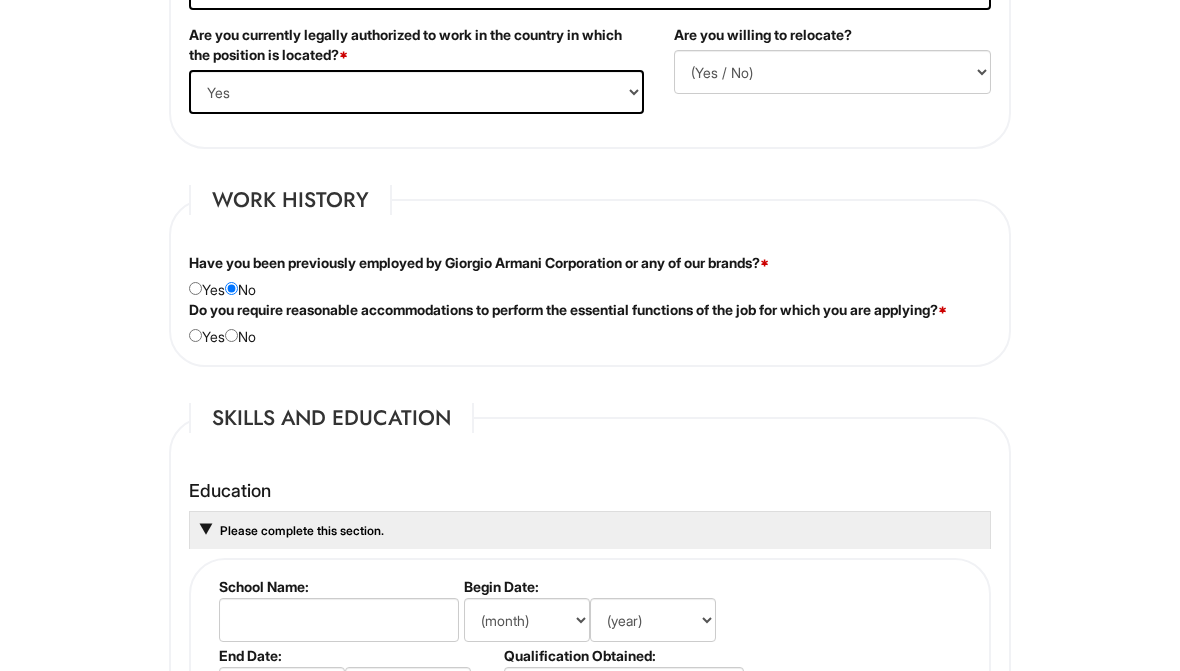 scroll, scrollTop: 1671, scrollLeft: 0, axis: vertical 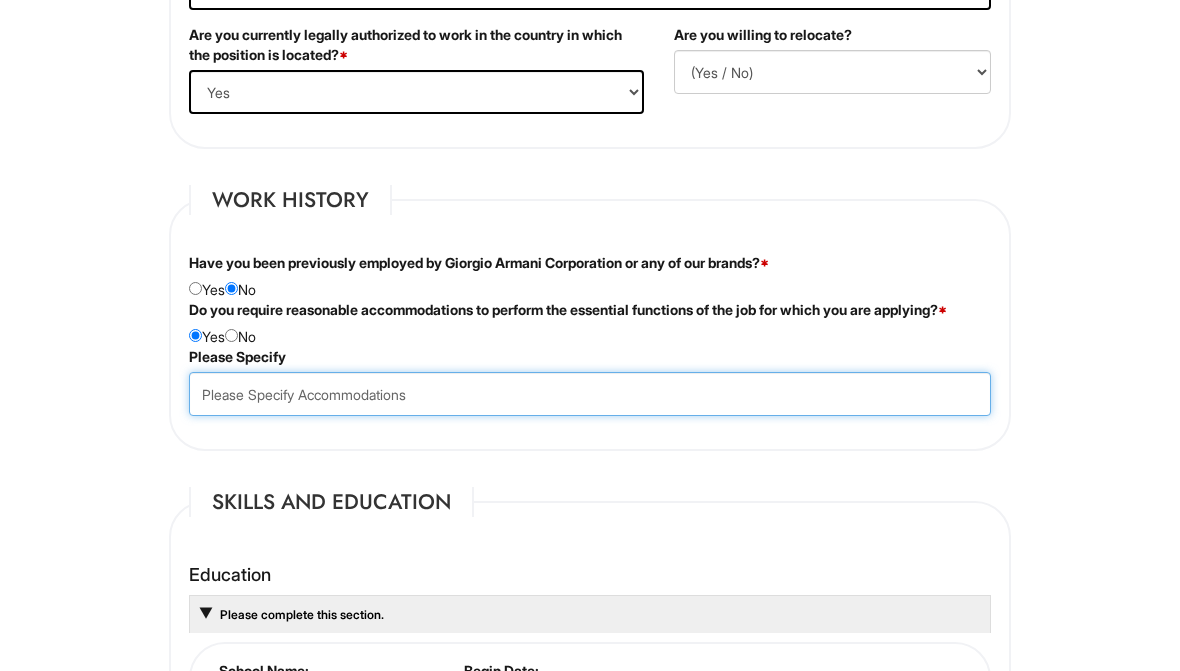 click at bounding box center [590, 394] 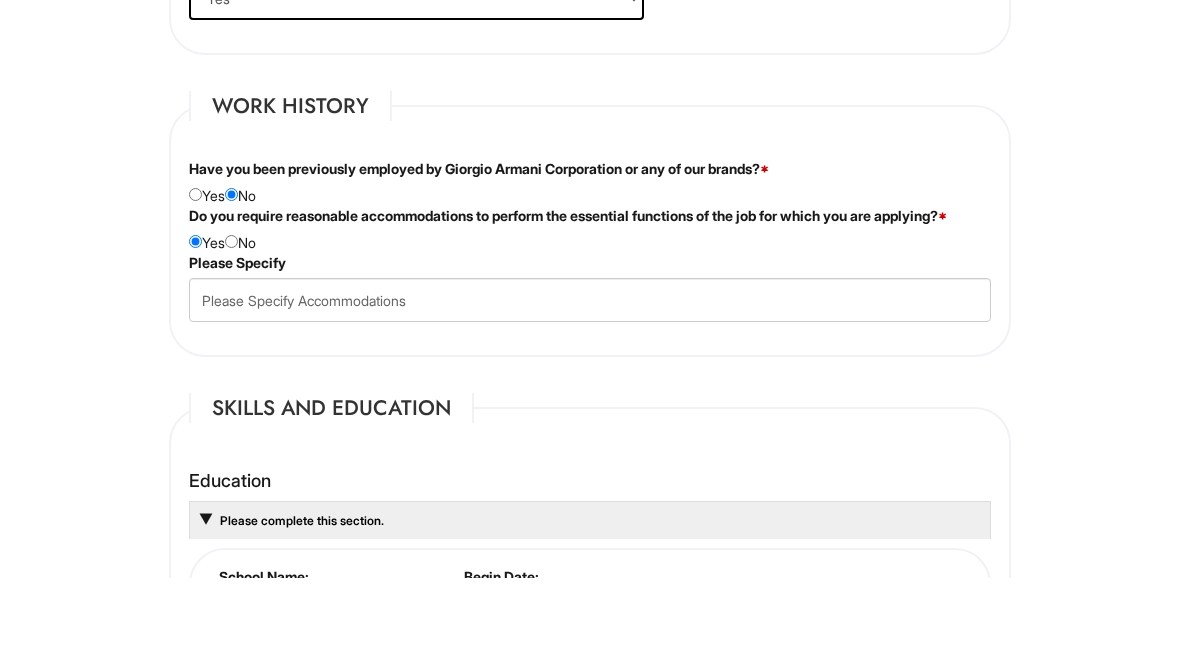 click on "Do you require reasonable accommodations to perform the essential functions of the job for which you are applying? *    Yes   No" at bounding box center (590, 323) 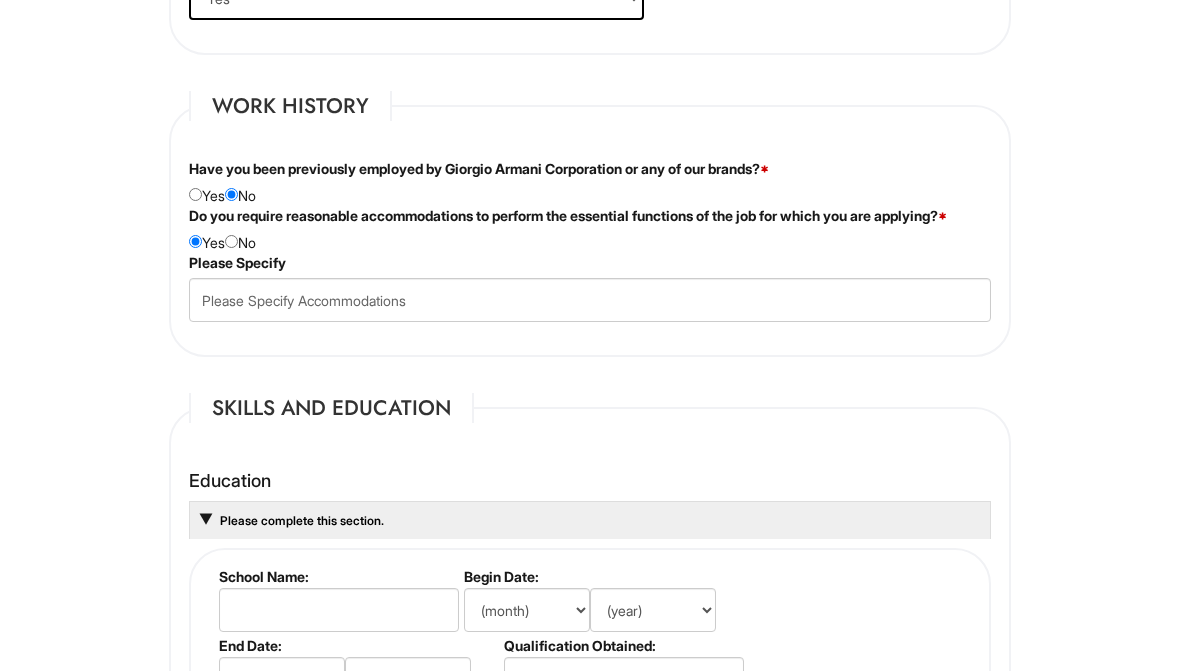 click at bounding box center (231, 242) 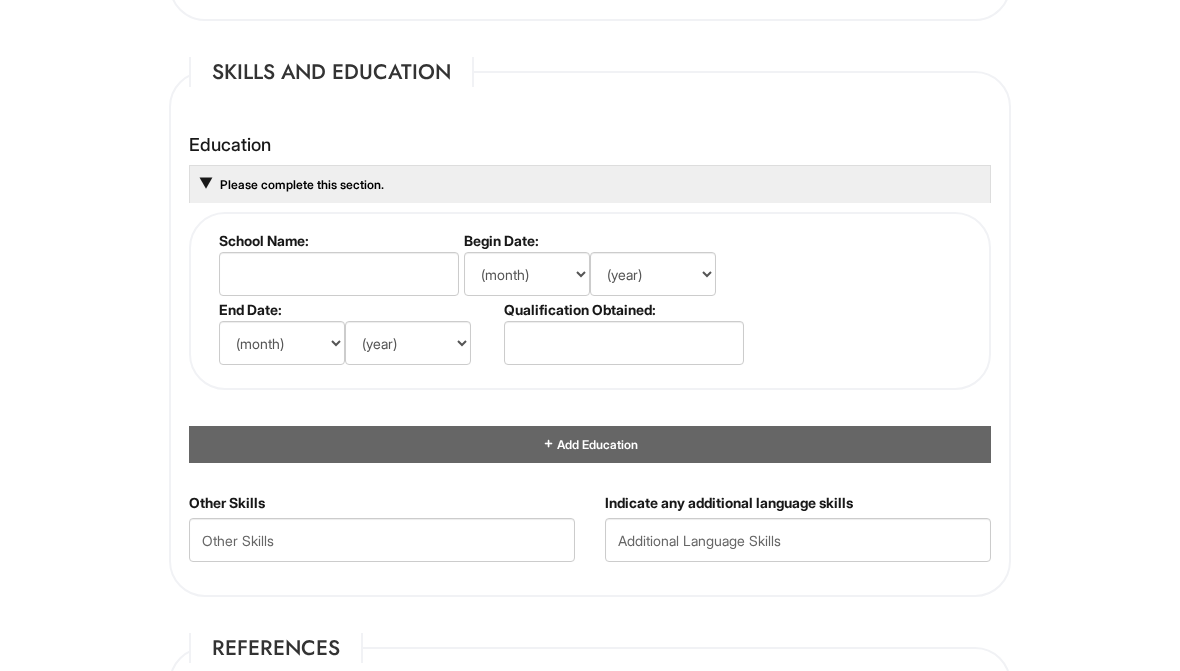 scroll, scrollTop: 2017, scrollLeft: 0, axis: vertical 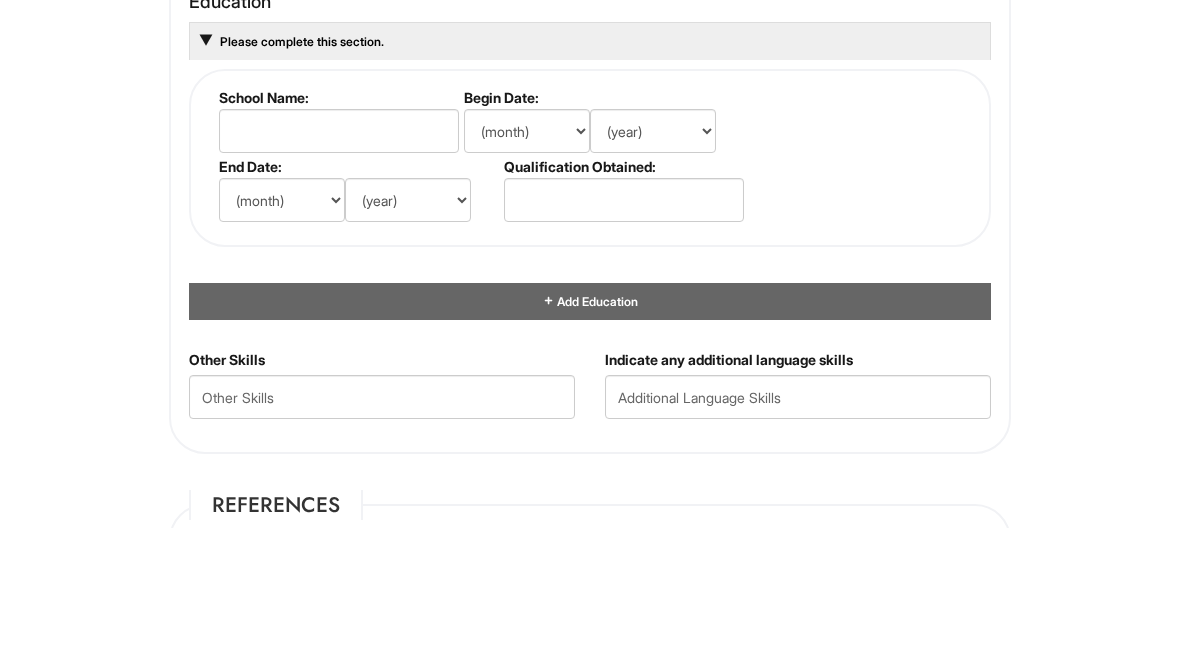 click on "Please Complete This Form 1 2 3 Stock Associate, Giorgio Armani PLEASE COMPLETE ALL REQUIRED FIELDS
We are an Equal Opportunity Employer. All persons shall have the opportunity to be considered for employment without regard to their race, color, creed, religion, national origin, ancestry, citizenship status, age, disability, gender, sex, sexual orientation, veteran status, genetic information or any other characteristic protected by applicable federal, state or local laws. We will endeavor to make a reasonable accommodation to the known physical or mental limitations of a qualified applicant with a disability unless the accommodation would impose an undue hardship on the operation of our business. If you believe you require such assistance to complete this form or to participate in an interview, please let us know.
Personal Information
Last Name  *   [LAST]
First Name  *   [FIRST]
Middle Name
E-mail Address  *   [USERNAME]@[DOMAIN]
Phone  *   [PHONE]
LinkedIn URL" at bounding box center (590, 171) 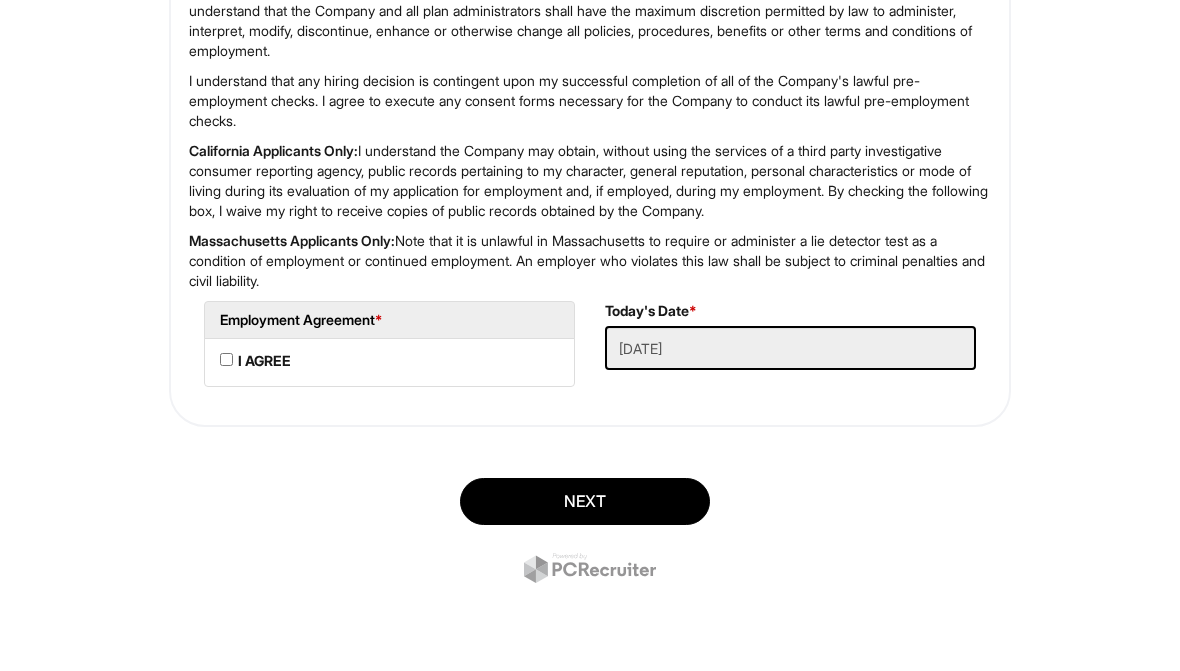 scroll, scrollTop: 3762, scrollLeft: 0, axis: vertical 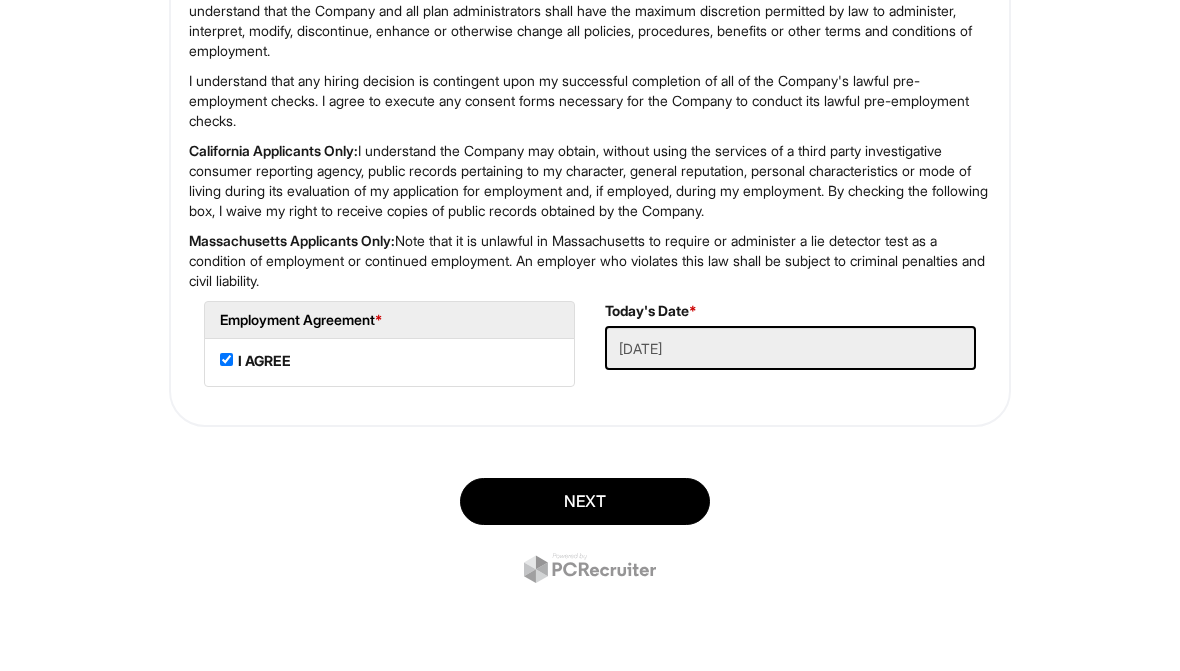 click on "Next" at bounding box center (585, 501) 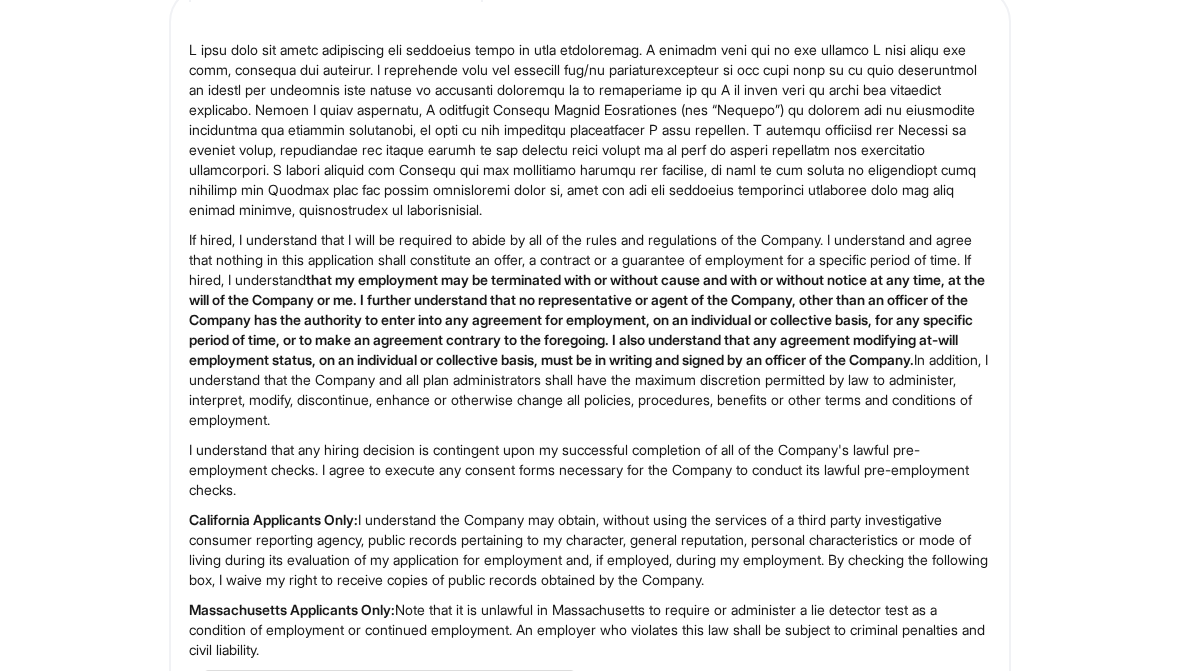 scroll, scrollTop: 3802, scrollLeft: 0, axis: vertical 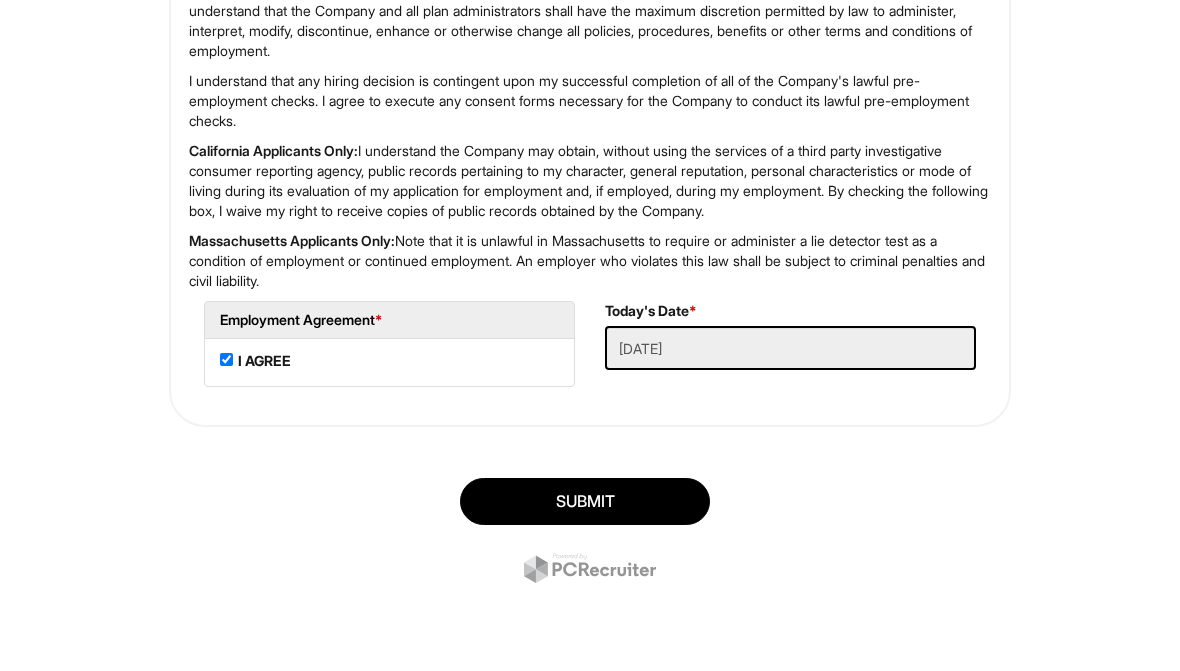 click on "SUBMIT" at bounding box center (585, 501) 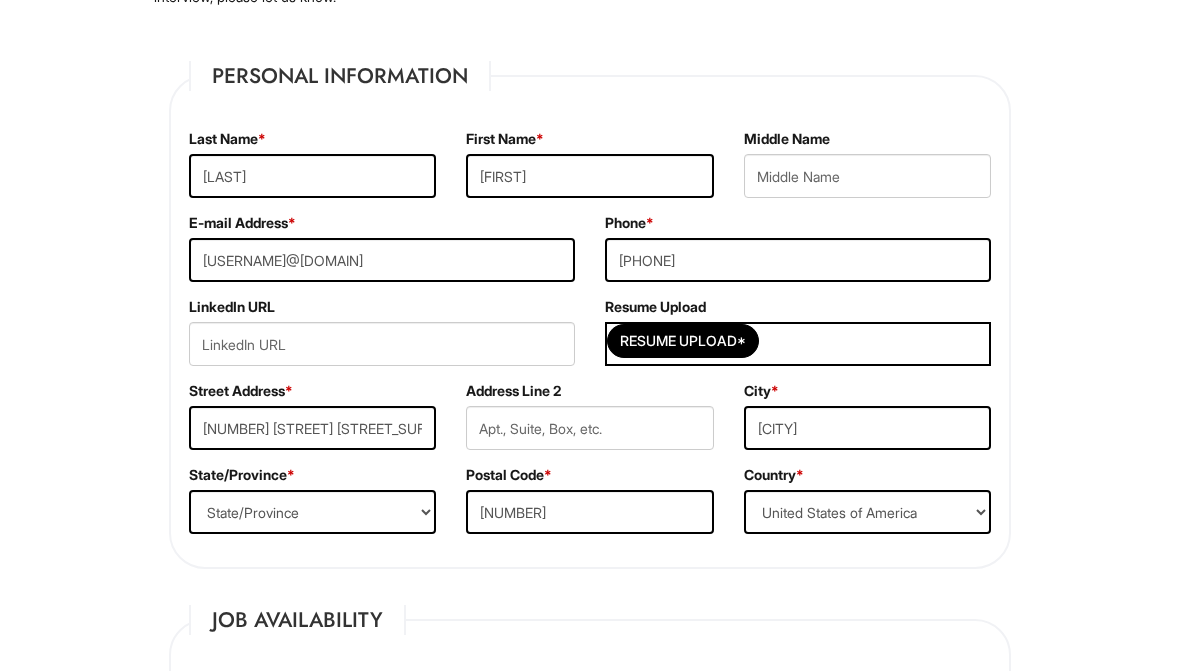 scroll, scrollTop: 347, scrollLeft: 0, axis: vertical 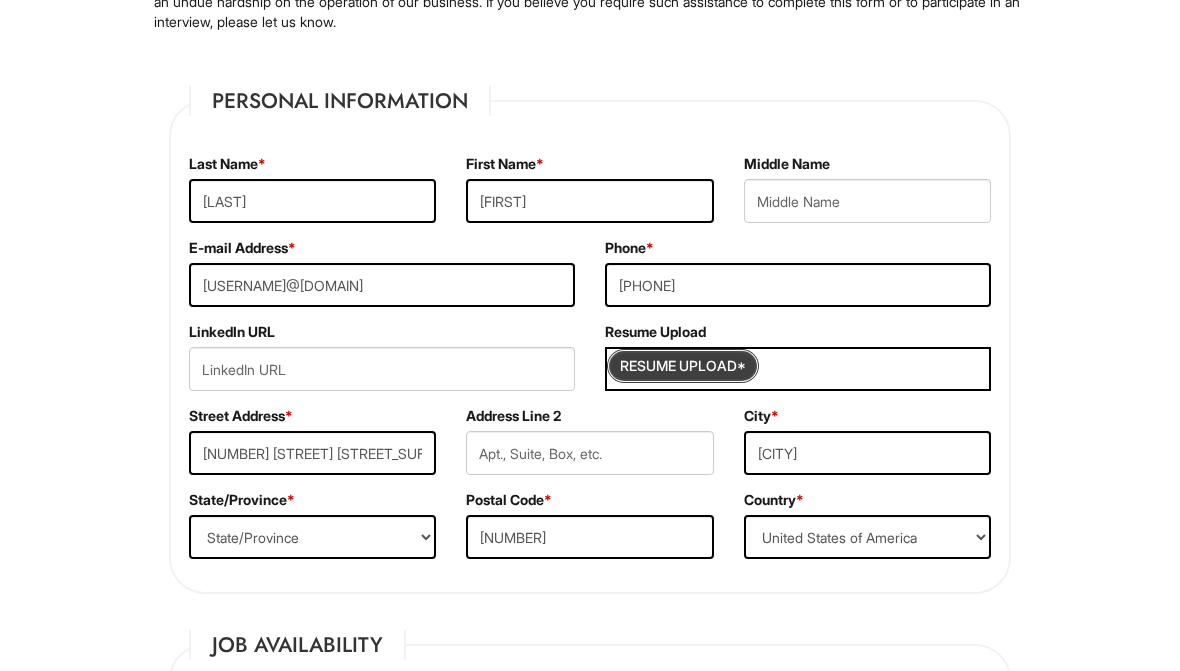 click at bounding box center (683, 367) 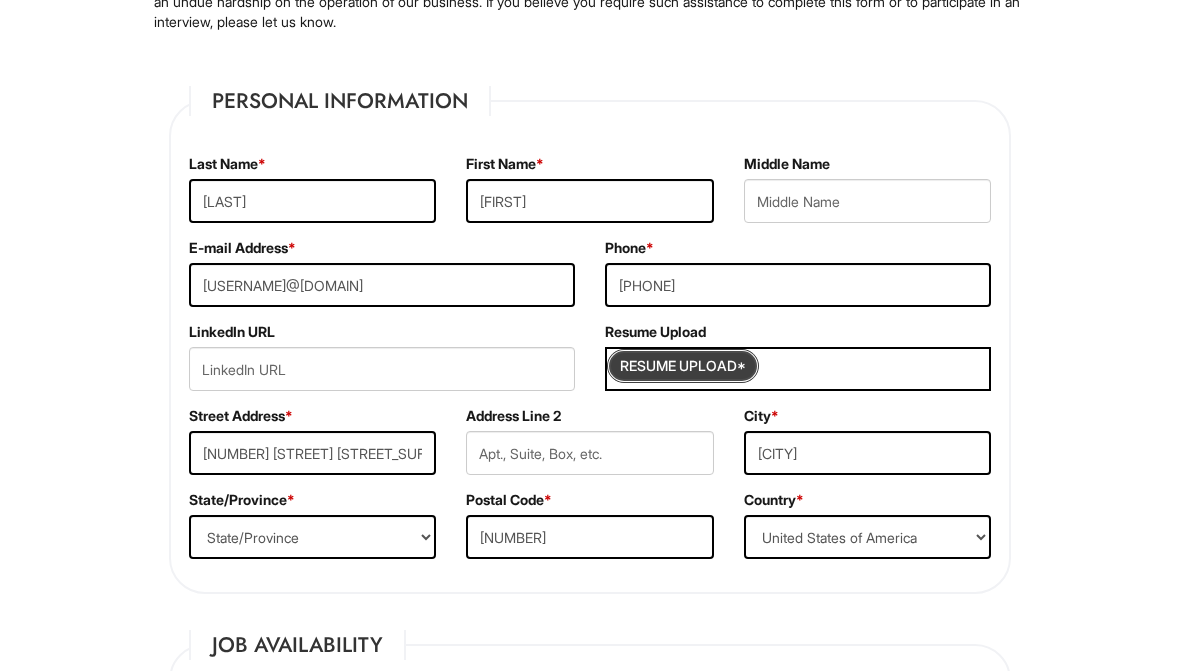 type on "C:\fakepath\IMG_0485.pdf" 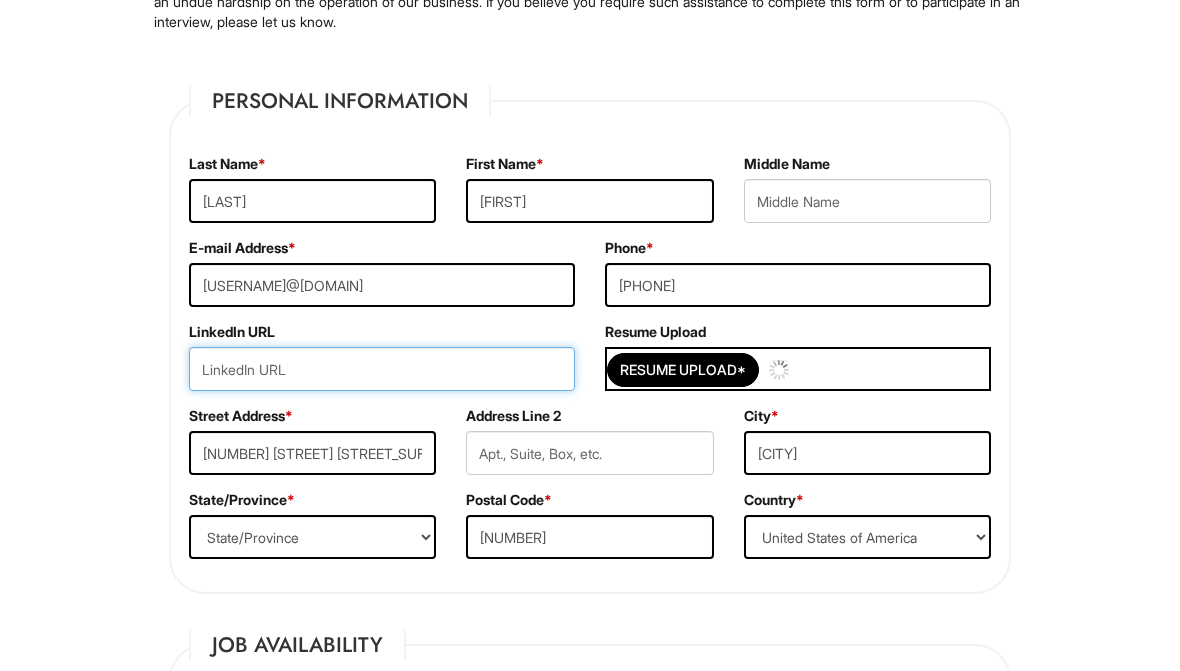 click at bounding box center [382, 369] 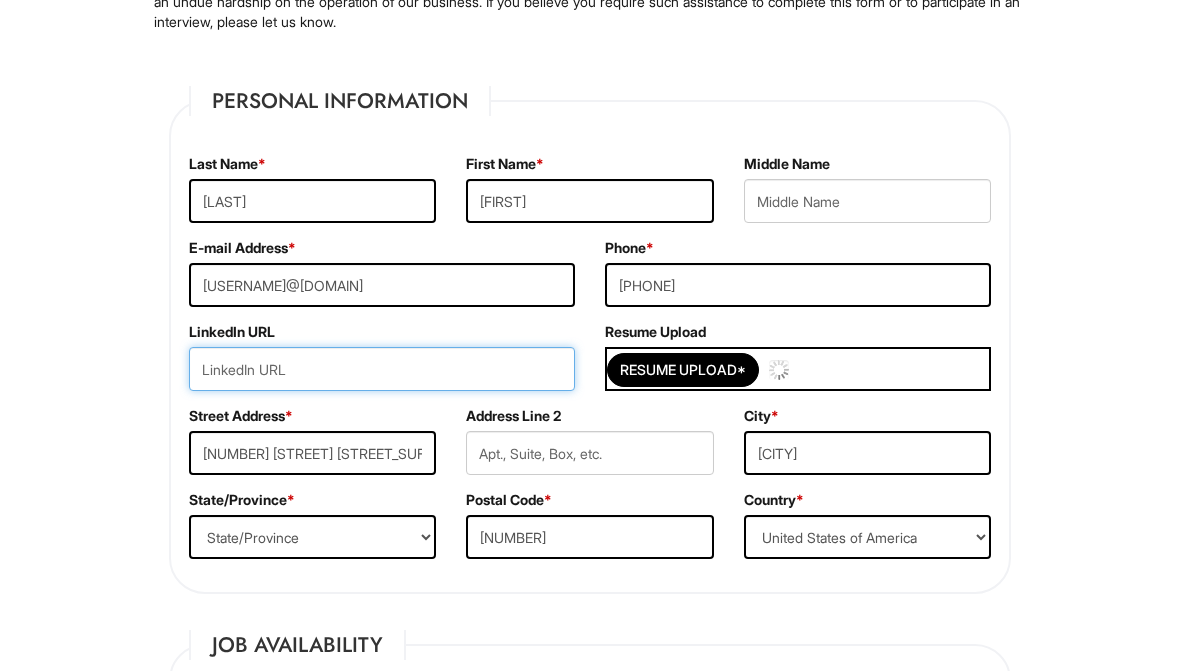 scroll, scrollTop: 347, scrollLeft: 0, axis: vertical 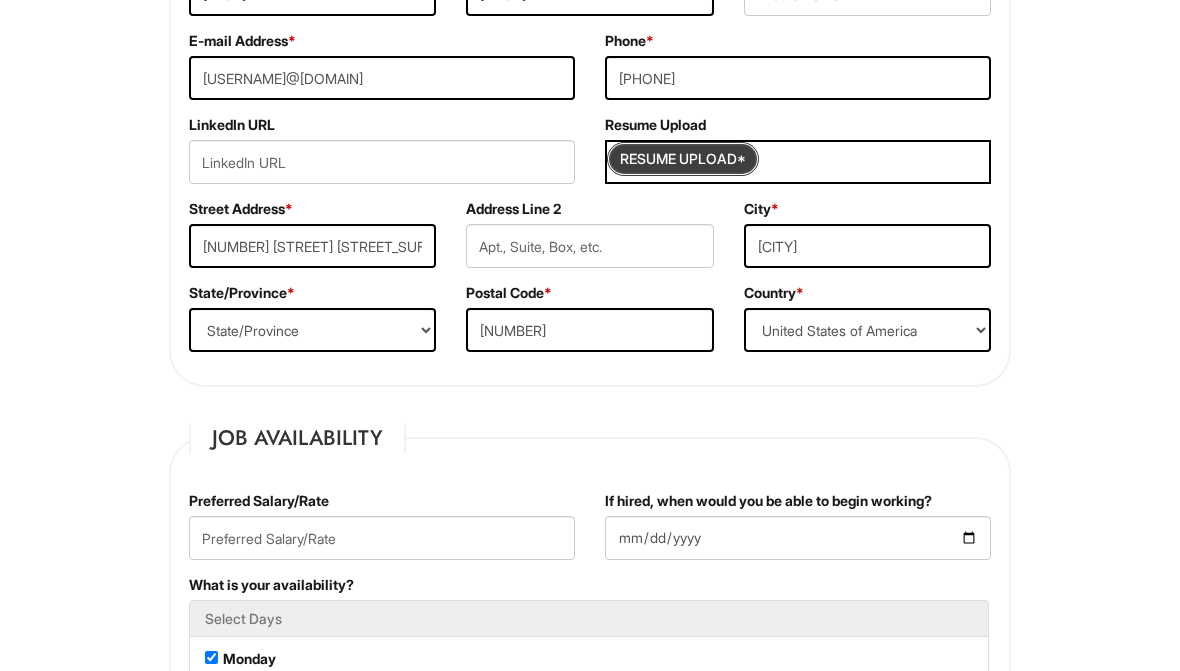 click at bounding box center [683, 159] 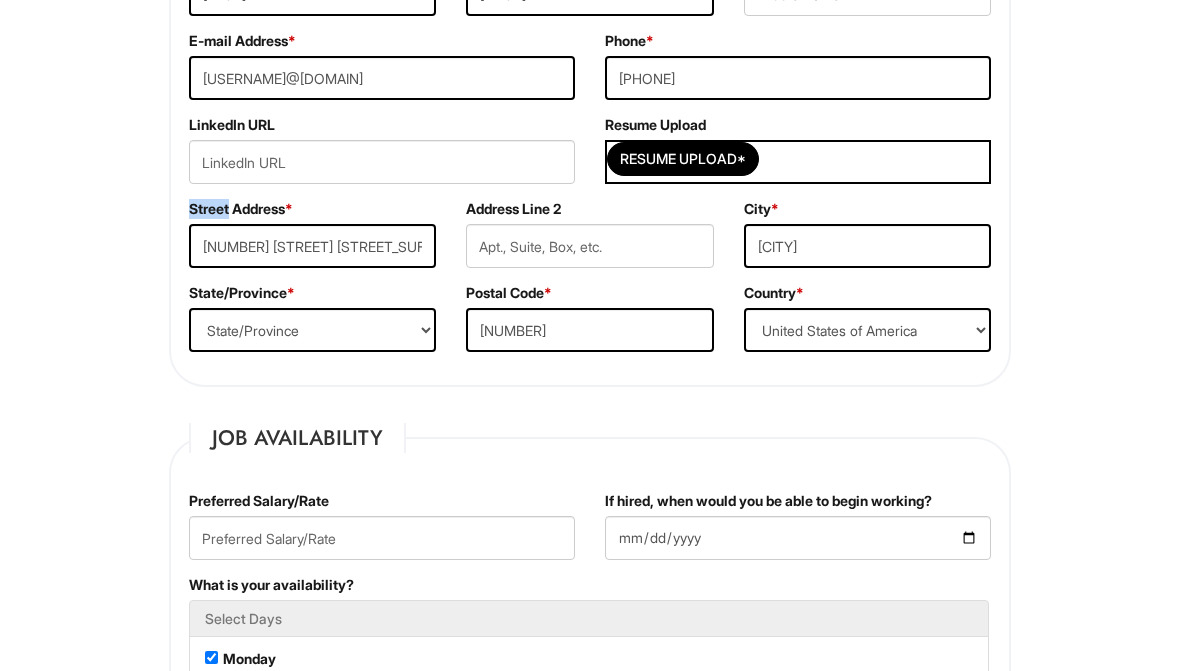 click on "Resume Upload*" at bounding box center (798, 162) 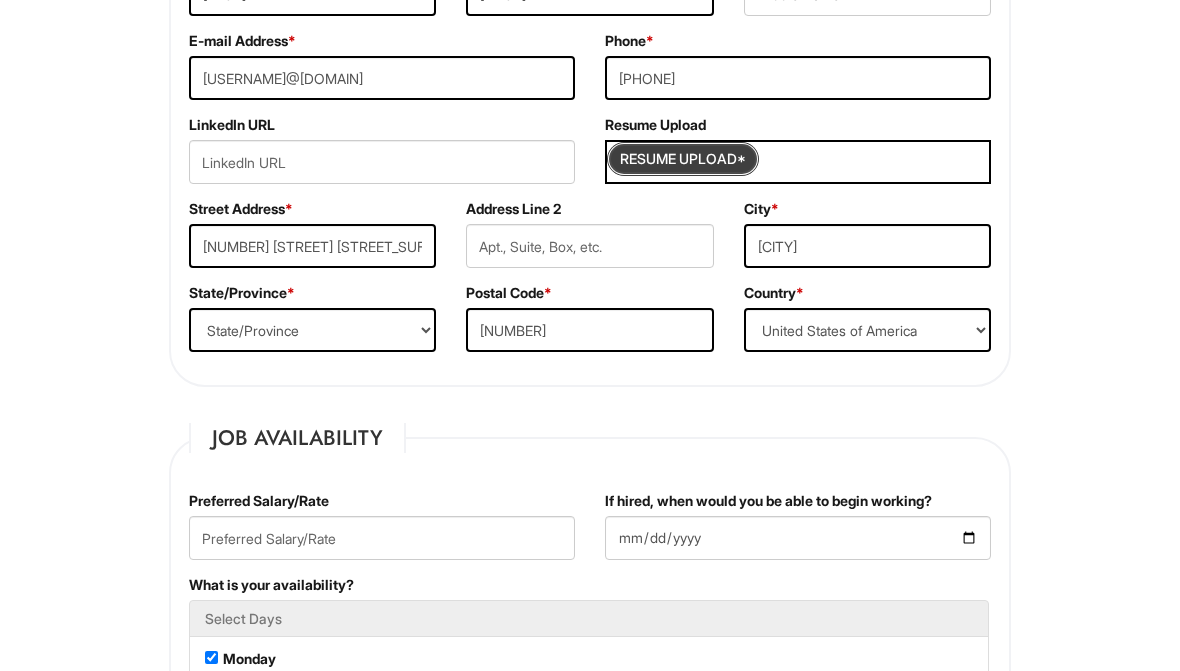 click at bounding box center (683, 159) 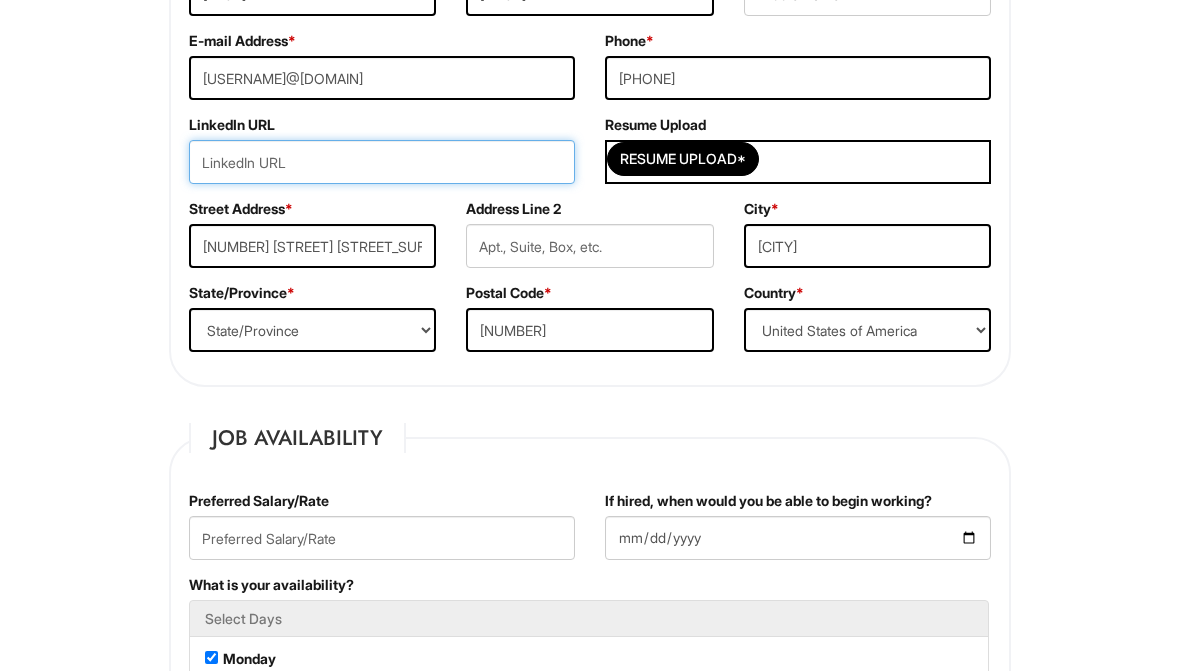 click at bounding box center [382, 162] 